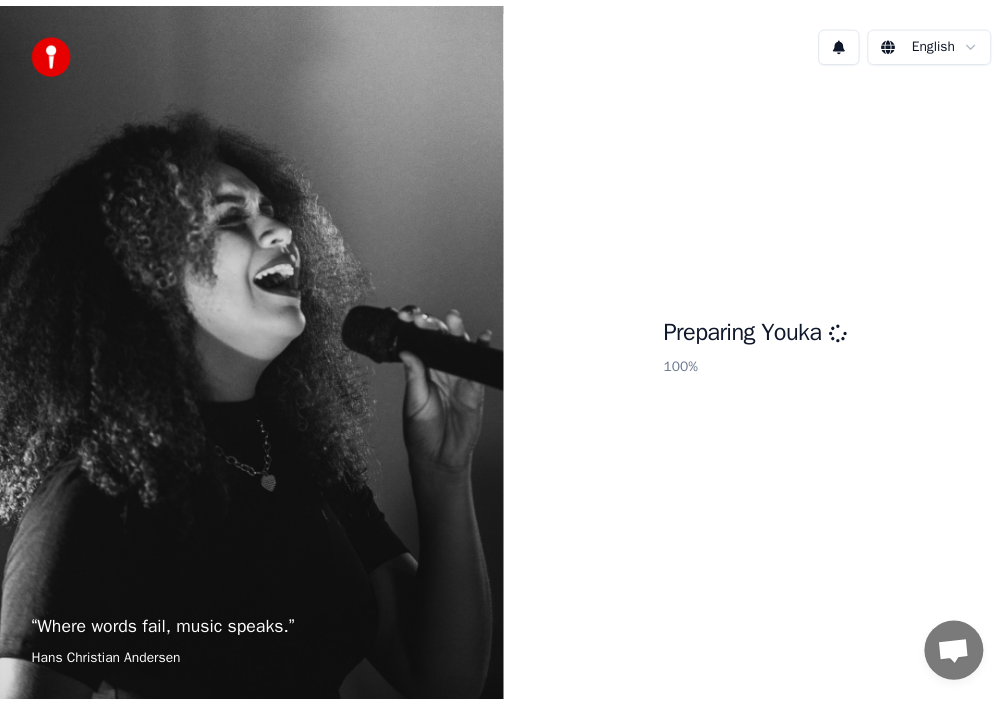 scroll, scrollTop: 0, scrollLeft: 0, axis: both 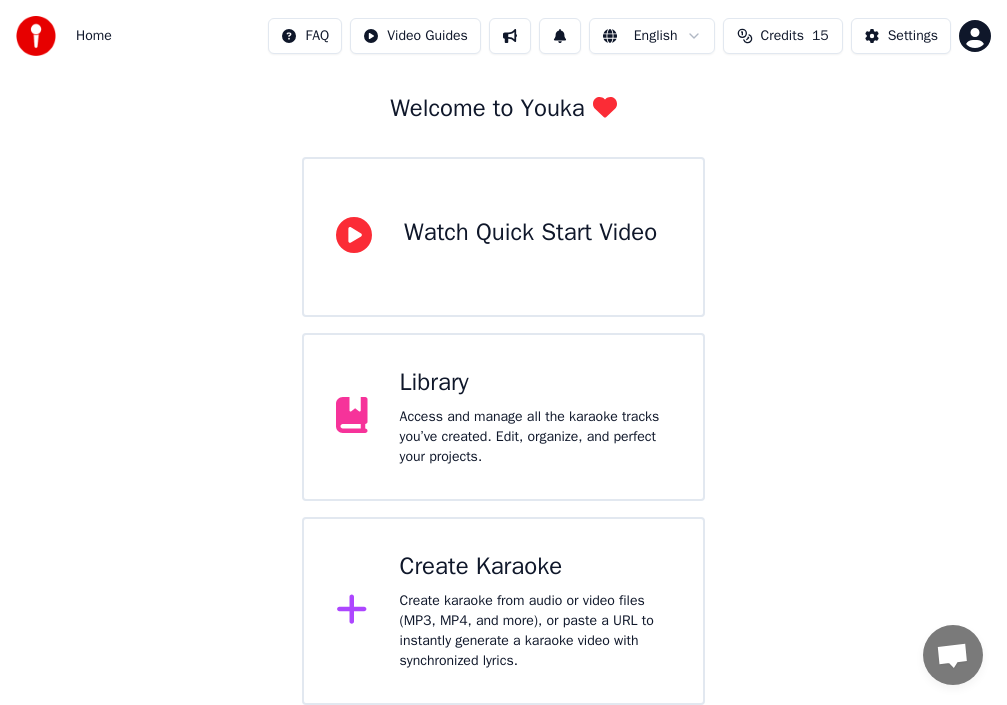 click 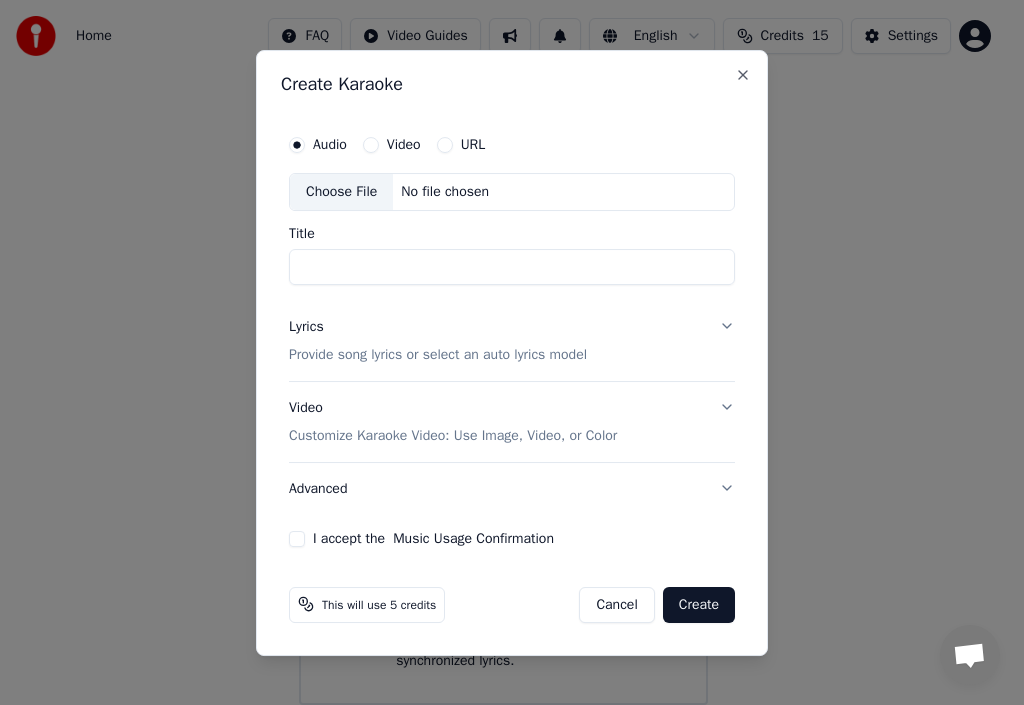 click on "Choose File" at bounding box center [341, 192] 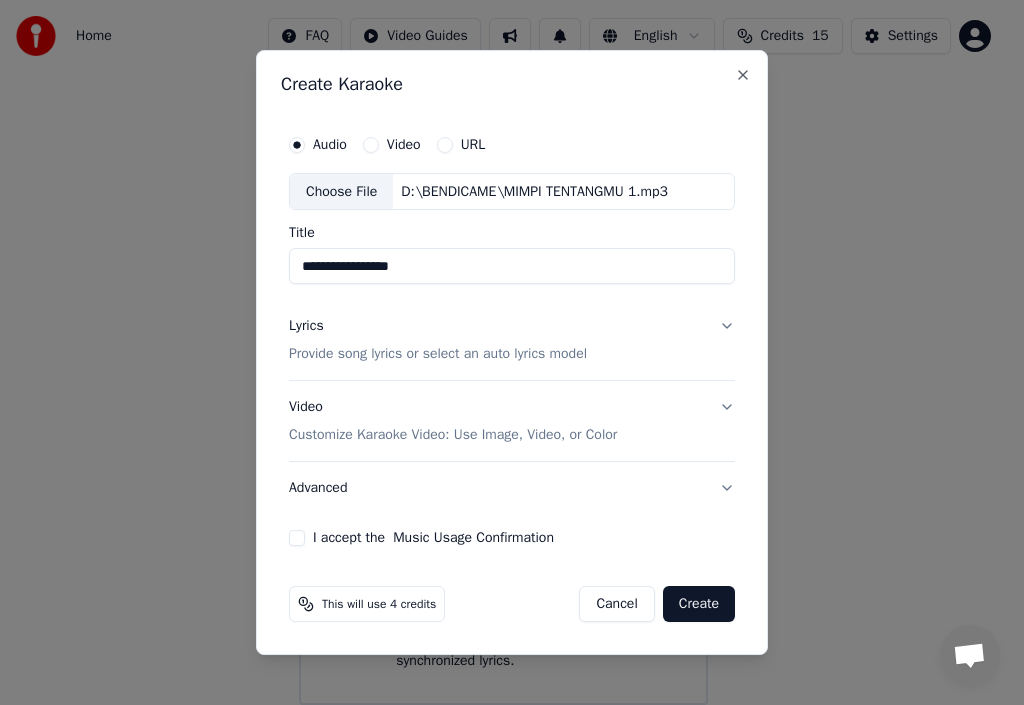 click on "**********" at bounding box center [512, 267] 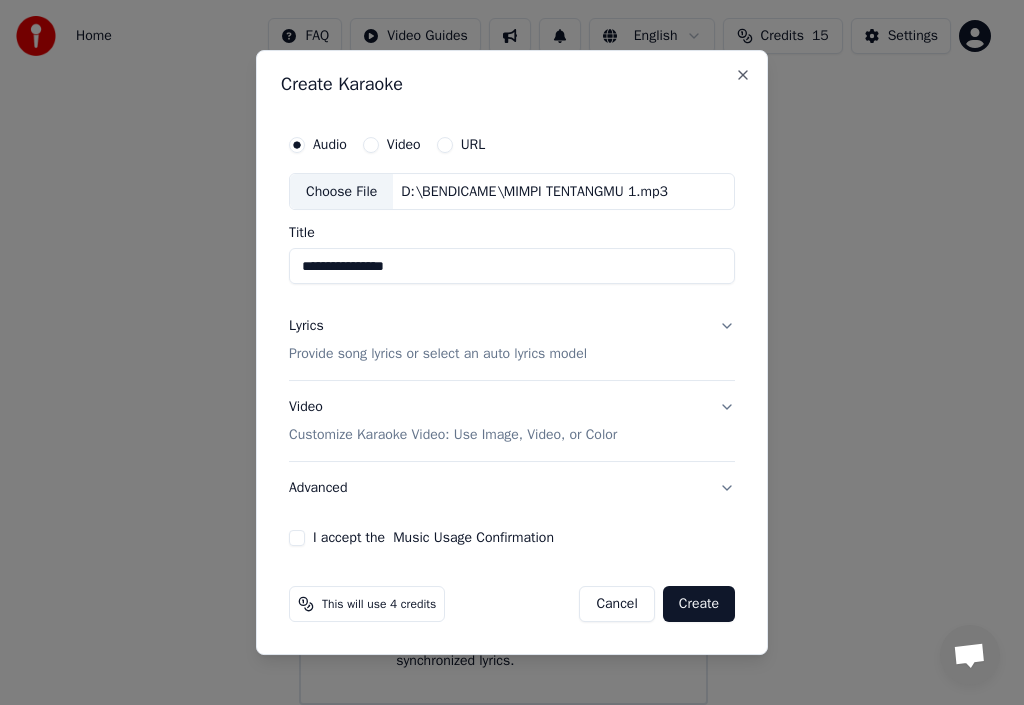 type on "**********" 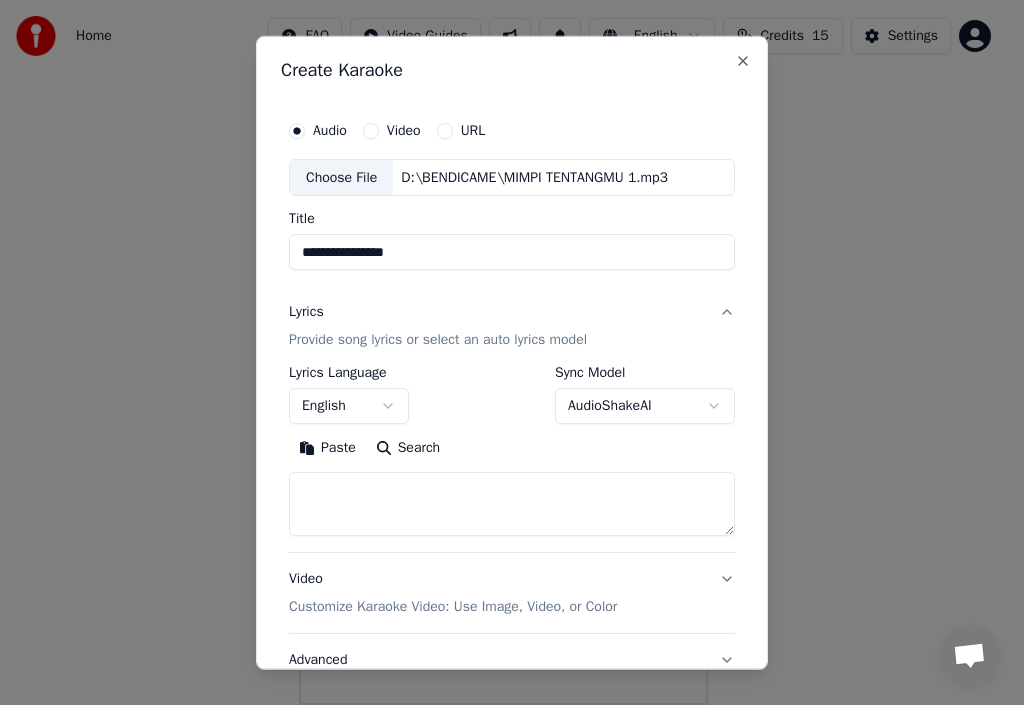 click on "Paste" at bounding box center (327, 448) 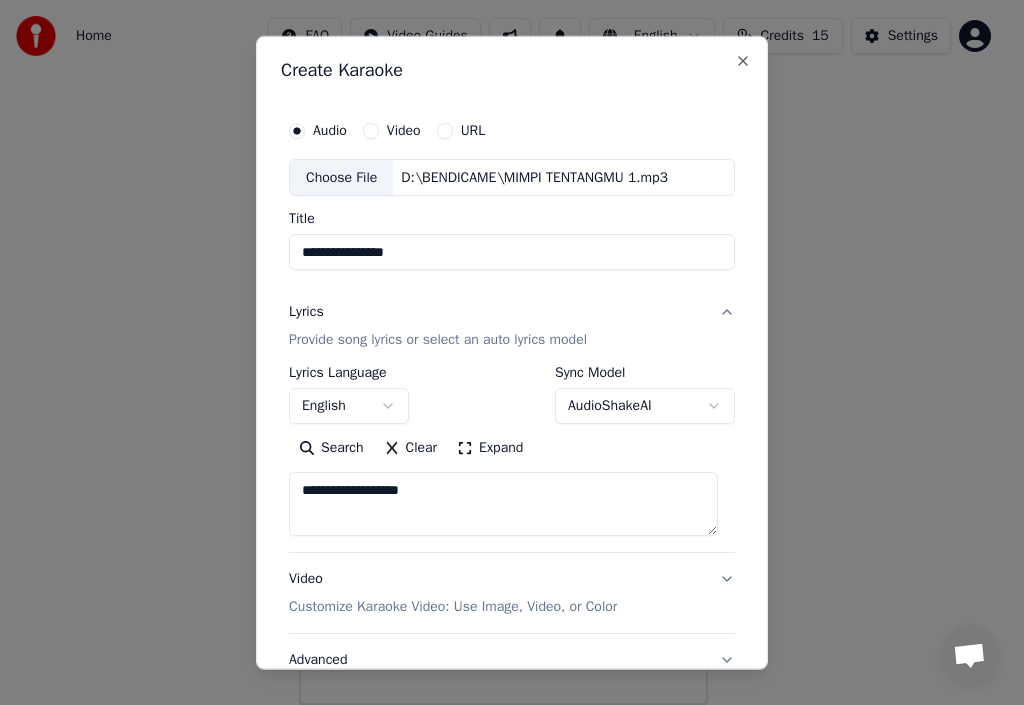 drag, startPoint x: 450, startPoint y: 499, endPoint x: 276, endPoint y: 485, distance: 174.56232 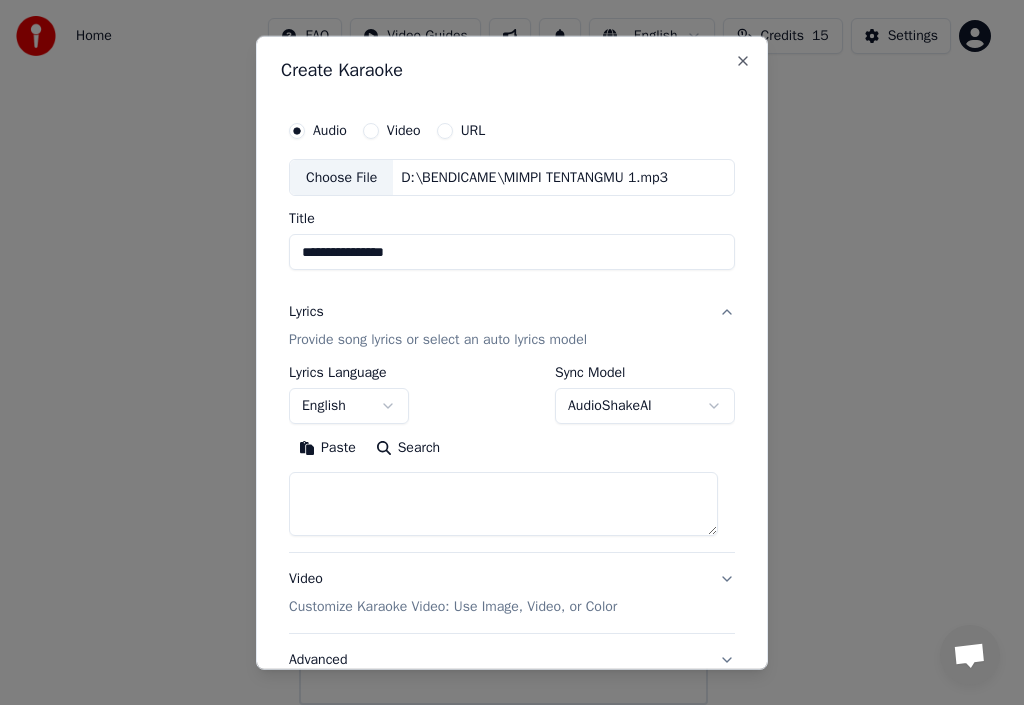 type 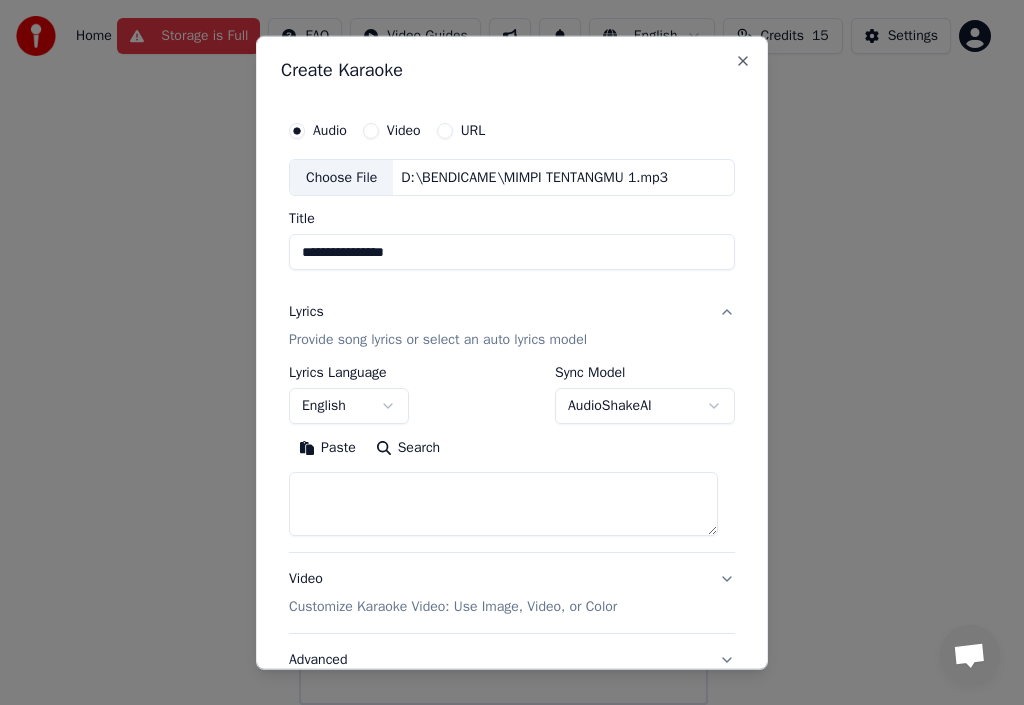 click on "Provide song lyrics or select an auto lyrics model" at bounding box center (438, 340) 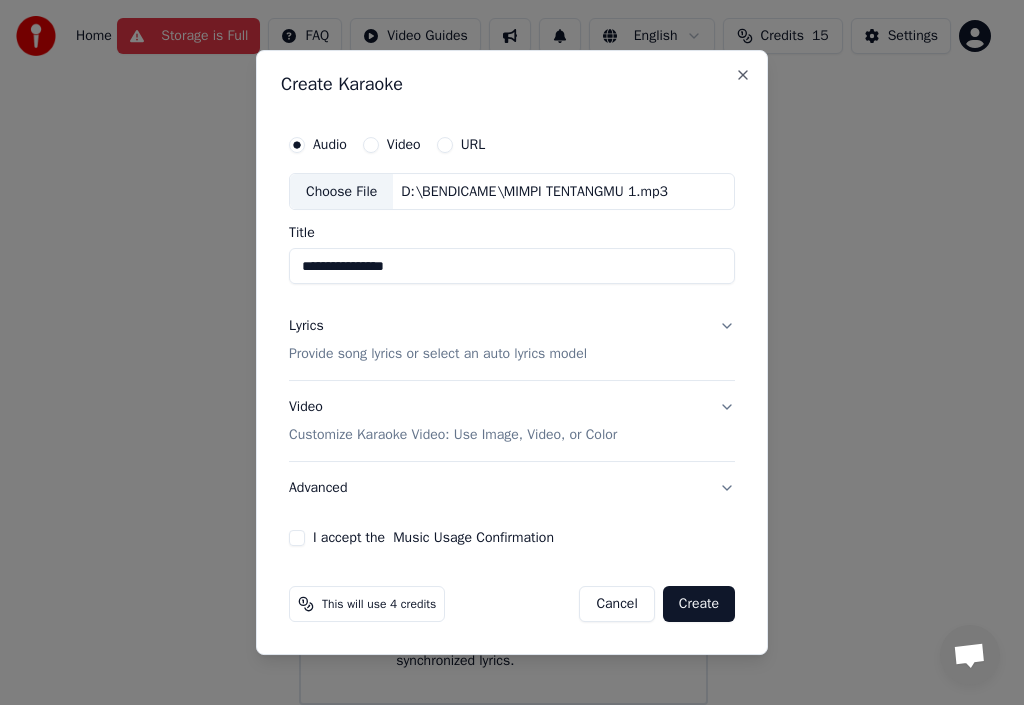 click on "Provide song lyrics or select an auto lyrics model" at bounding box center [438, 355] 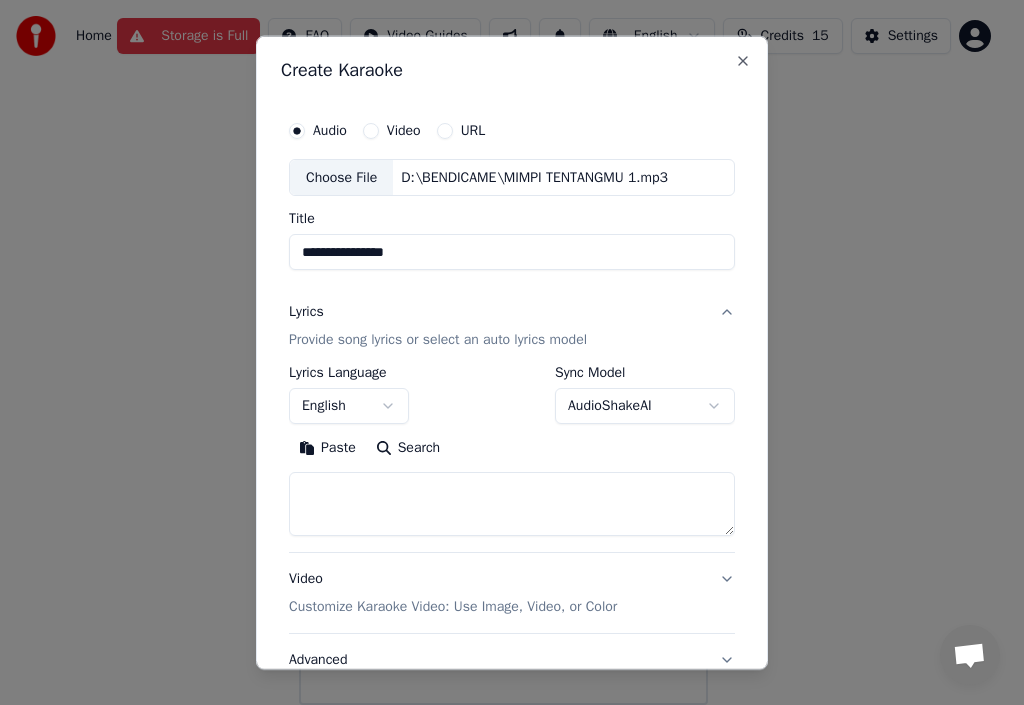 click on "Paste" at bounding box center (327, 448) 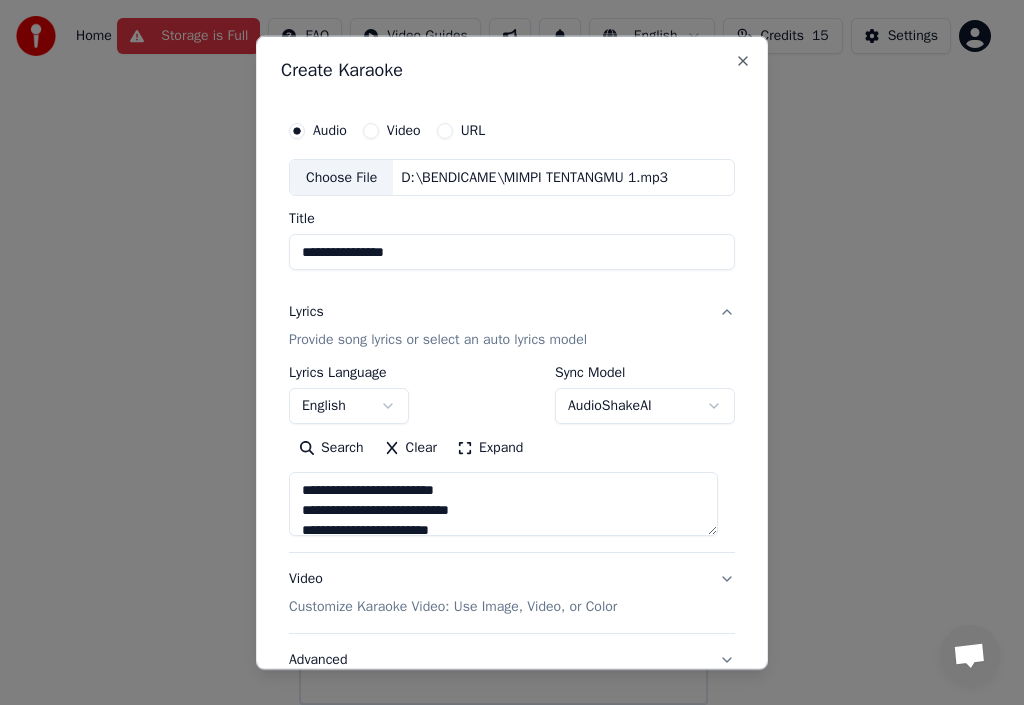 click on "**********" at bounding box center [503, 504] 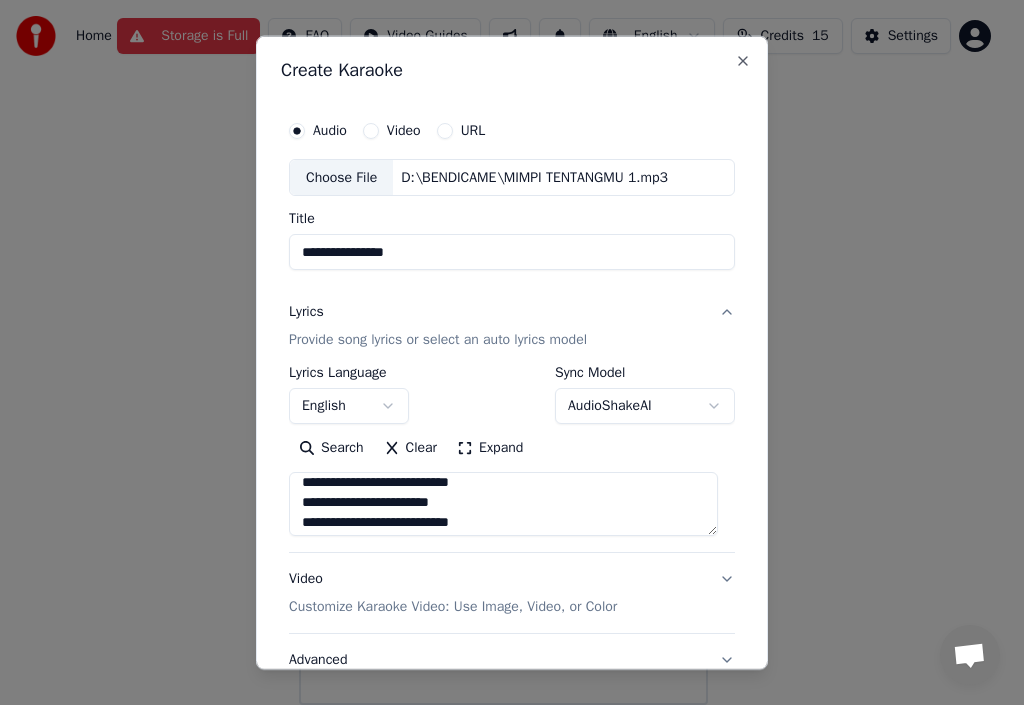 scroll, scrollTop: 8, scrollLeft: 0, axis: vertical 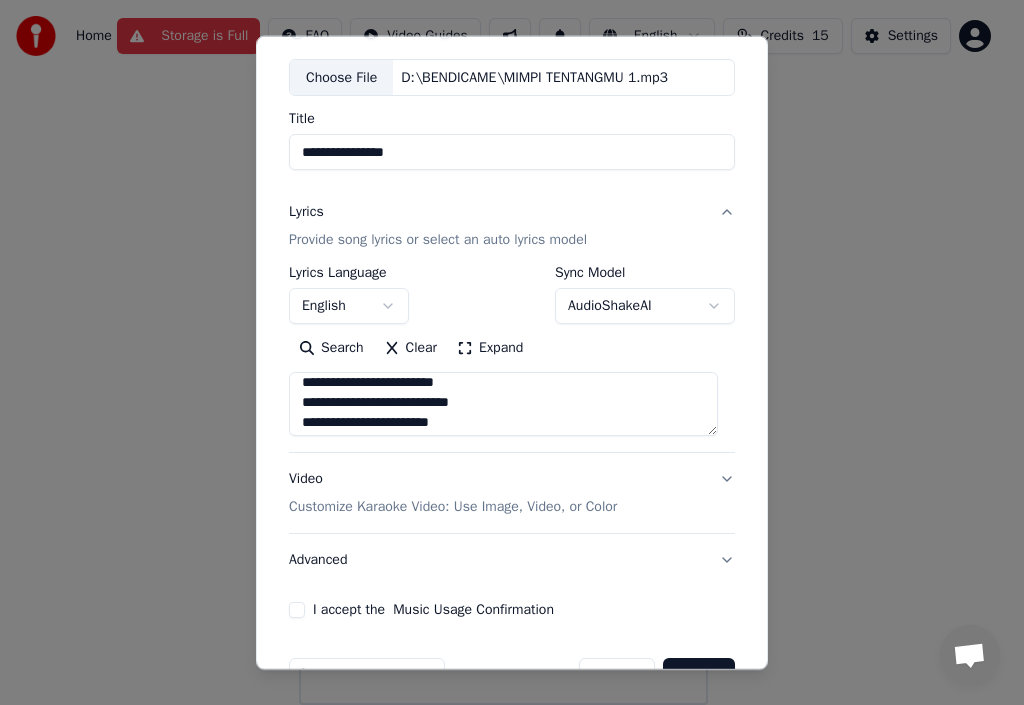 type on "**********" 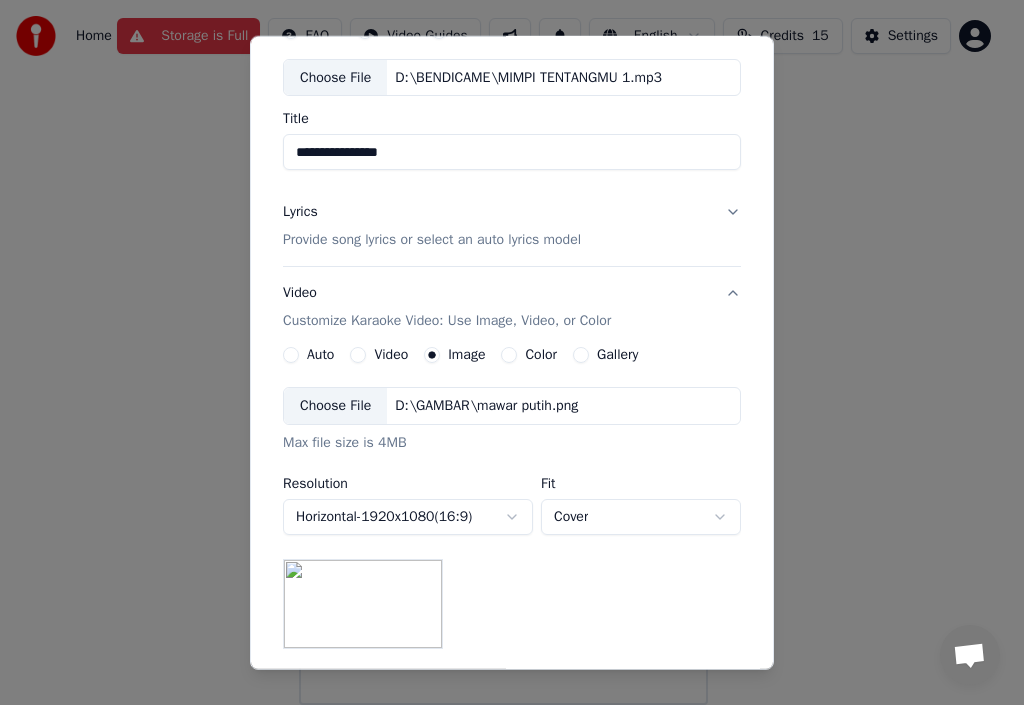 click on "Choose File" at bounding box center [335, 406] 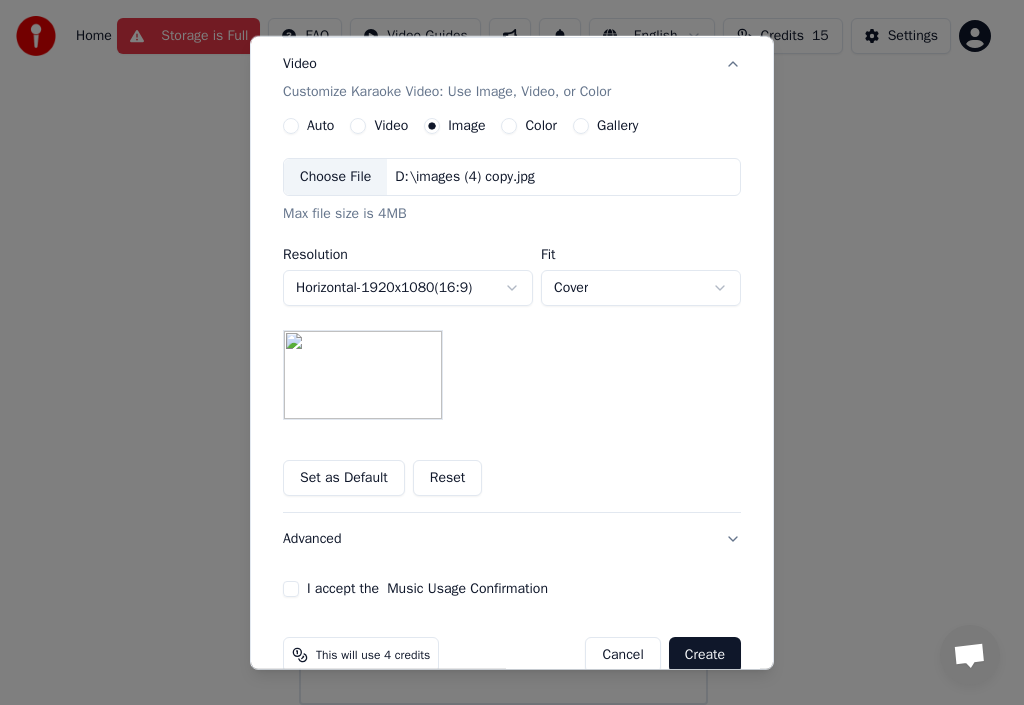 scroll, scrollTop: 365, scrollLeft: 0, axis: vertical 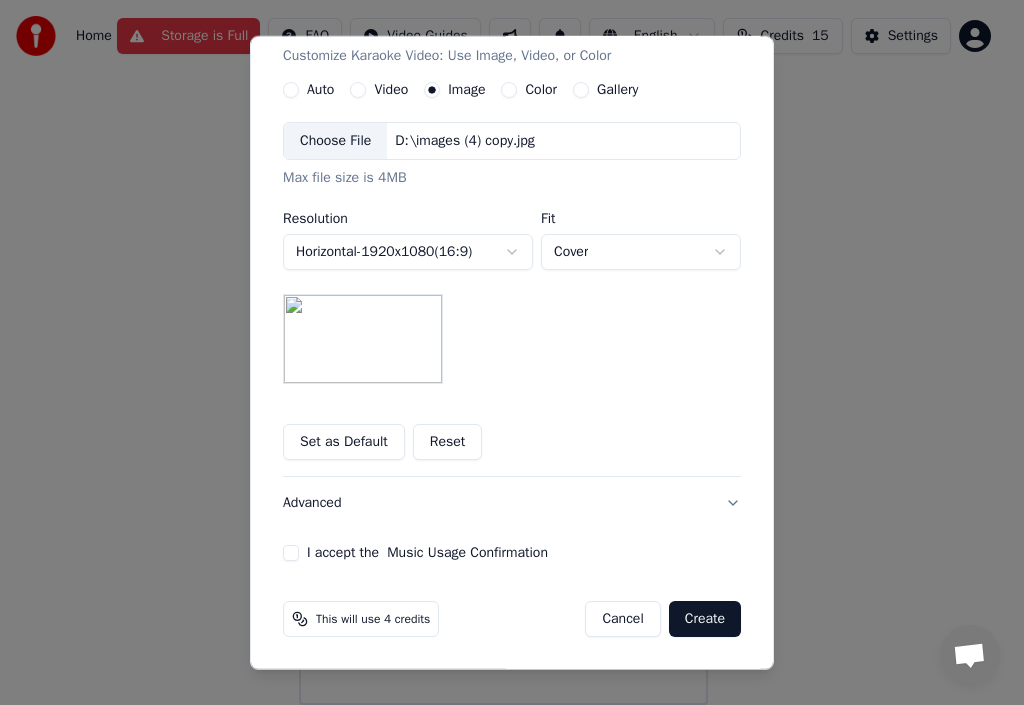 drag, startPoint x: 285, startPoint y: 553, endPoint x: 336, endPoint y: 566, distance: 52.63079 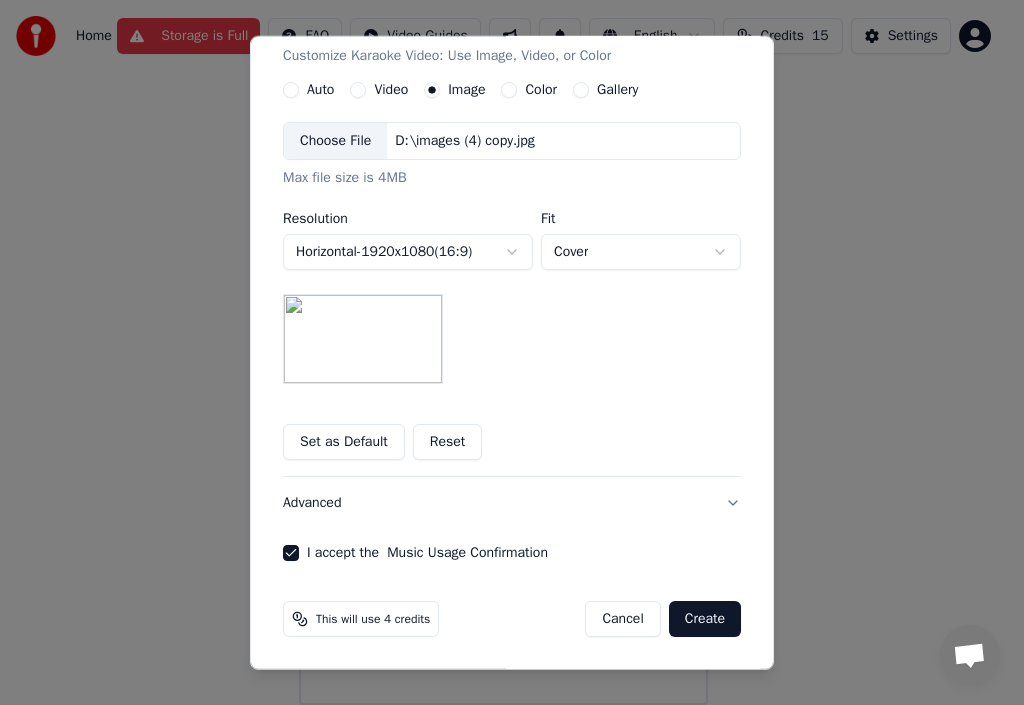 click on "Create" at bounding box center [705, 619] 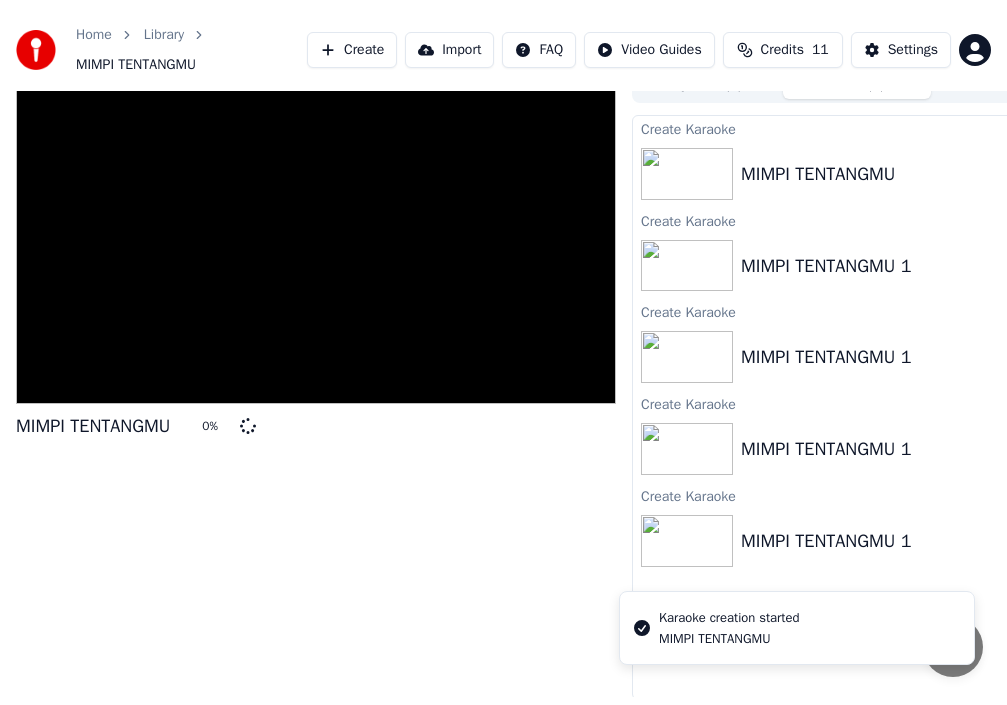 scroll, scrollTop: 0, scrollLeft: 0, axis: both 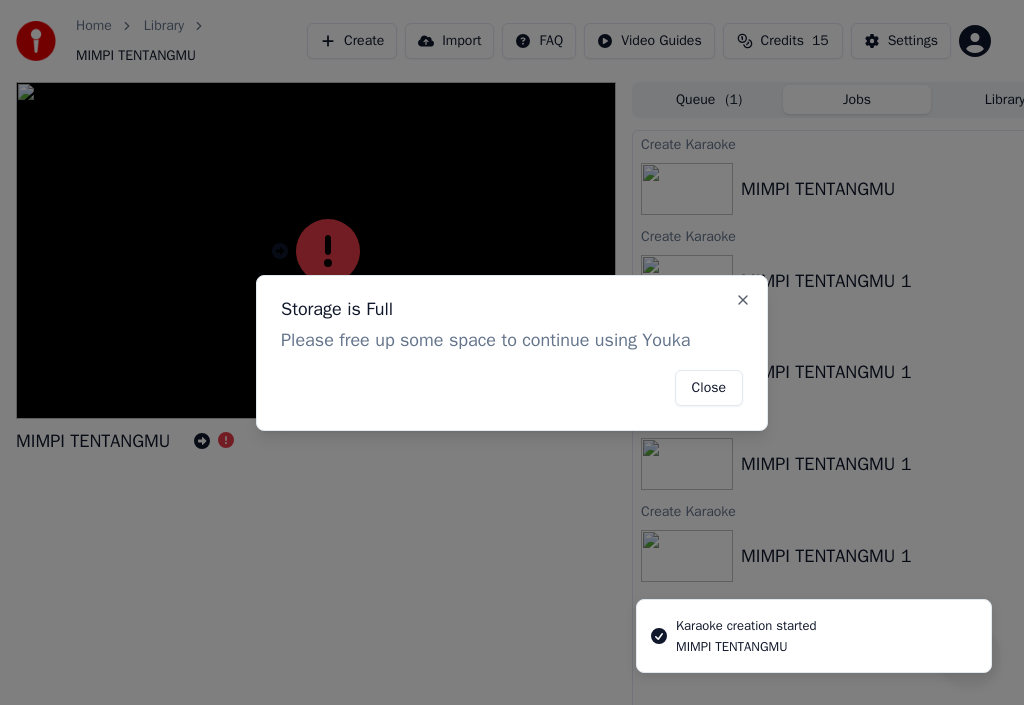 click on "Close" at bounding box center [709, 388] 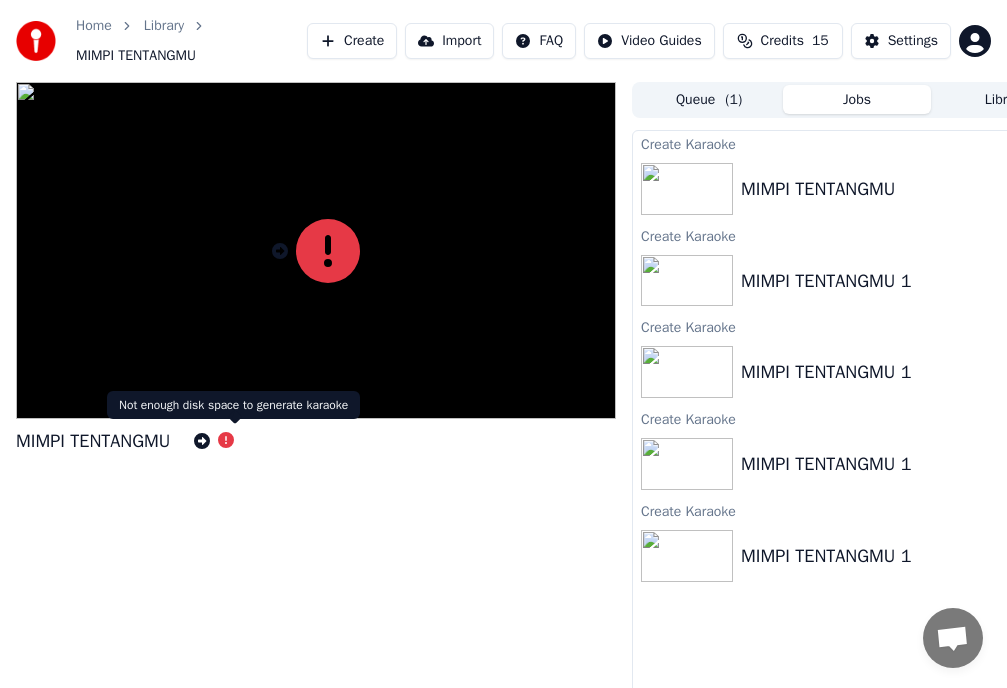 click 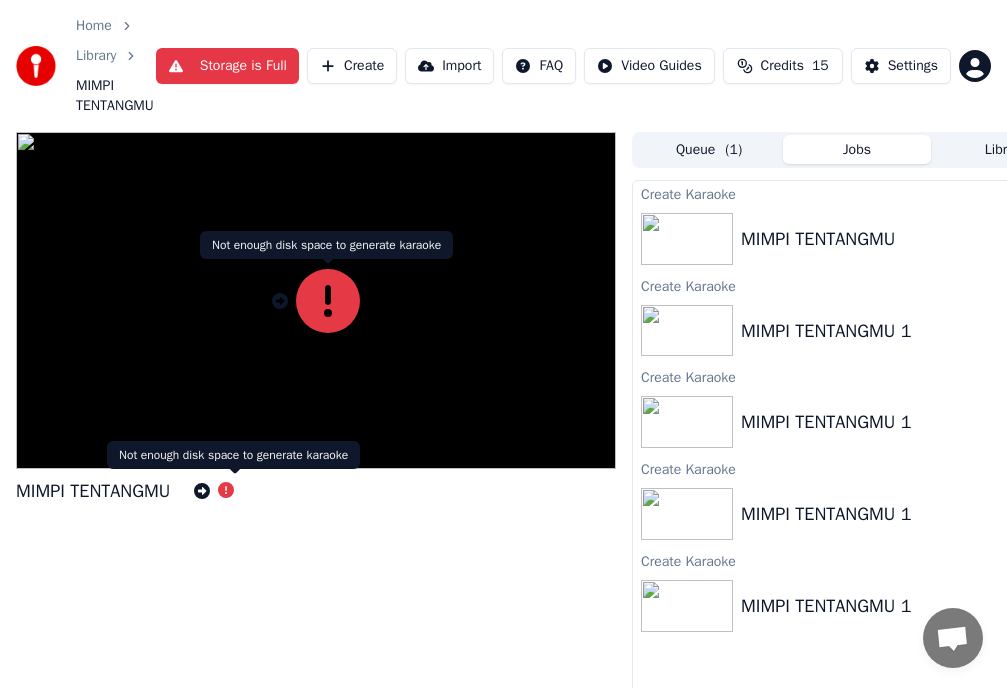 click 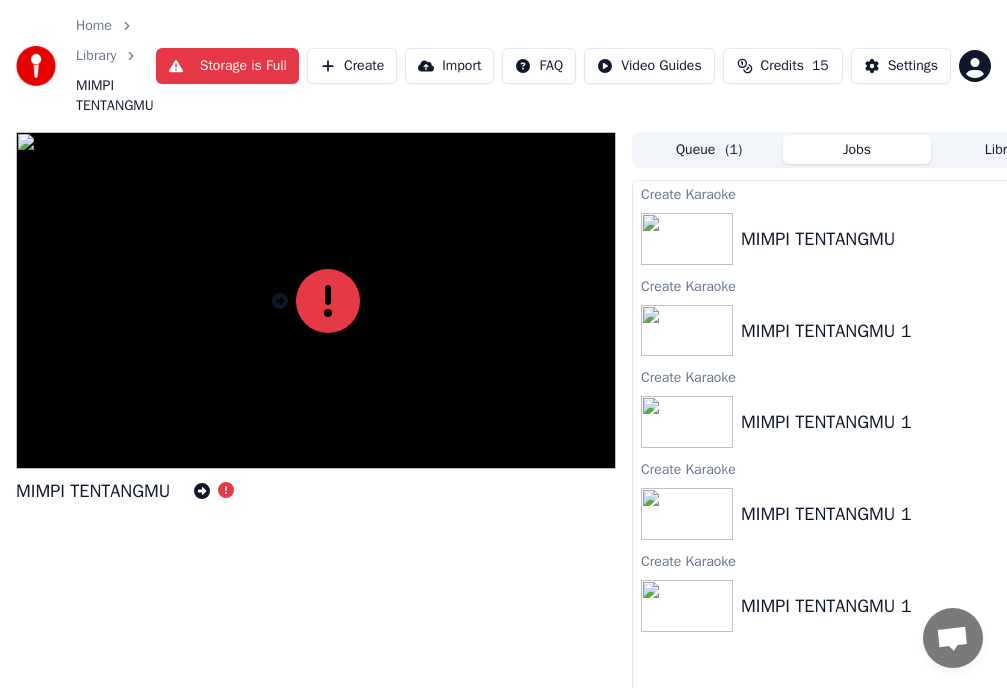 click on "Storage is Full" at bounding box center (227, 66) 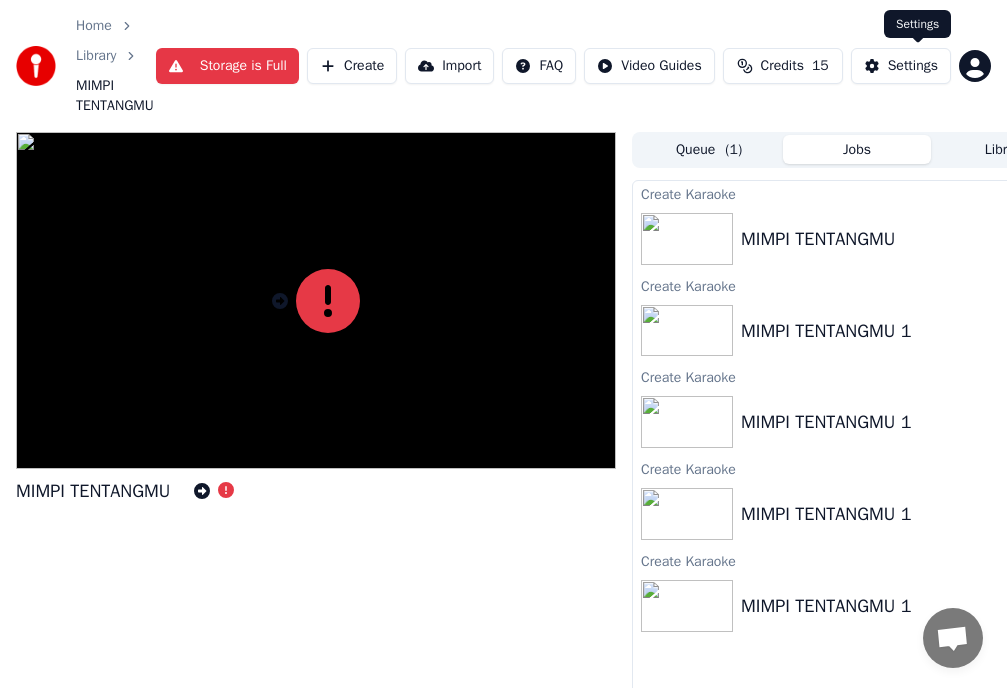 click on "Settings" at bounding box center [913, 66] 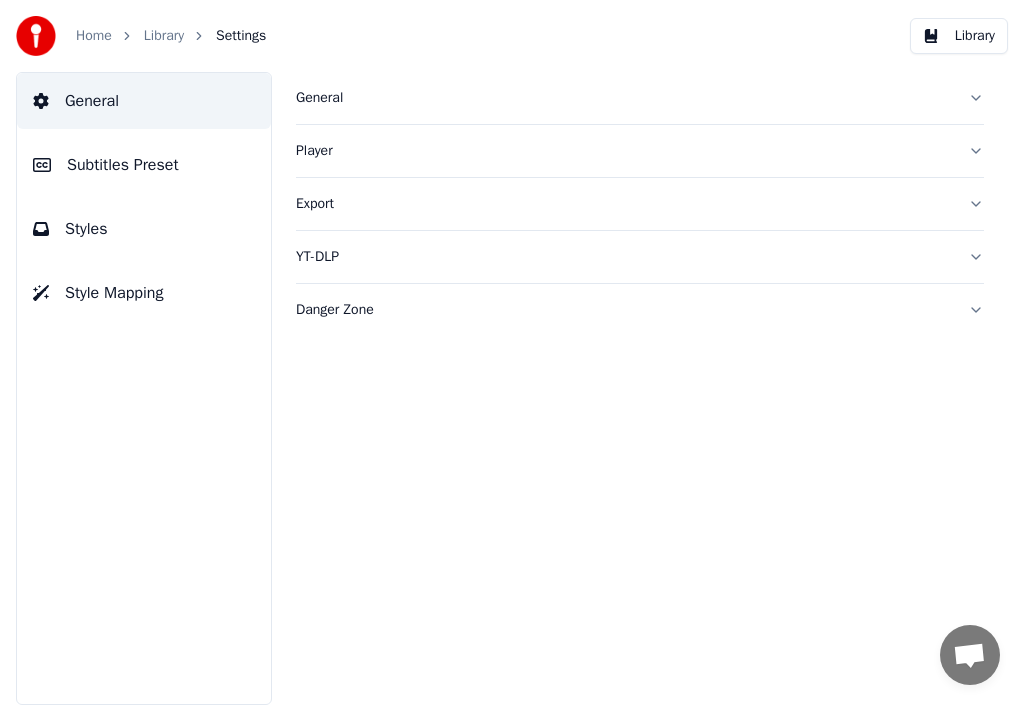 click on "Export" at bounding box center [624, 204] 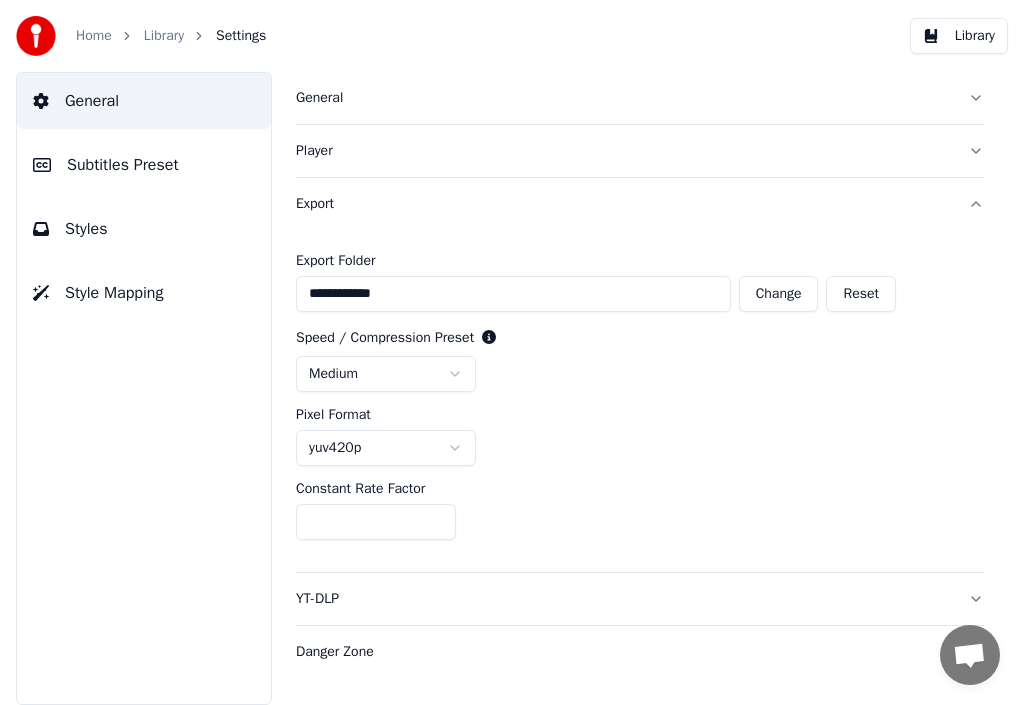 click on "Change" at bounding box center (779, 294) 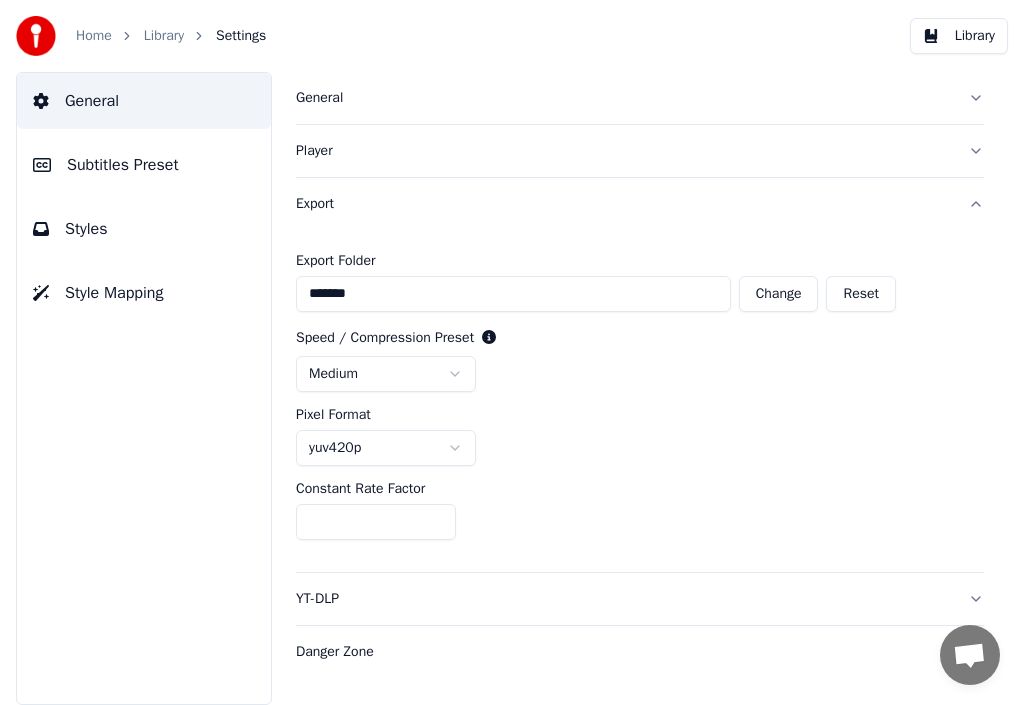 click on "Home" at bounding box center [94, 36] 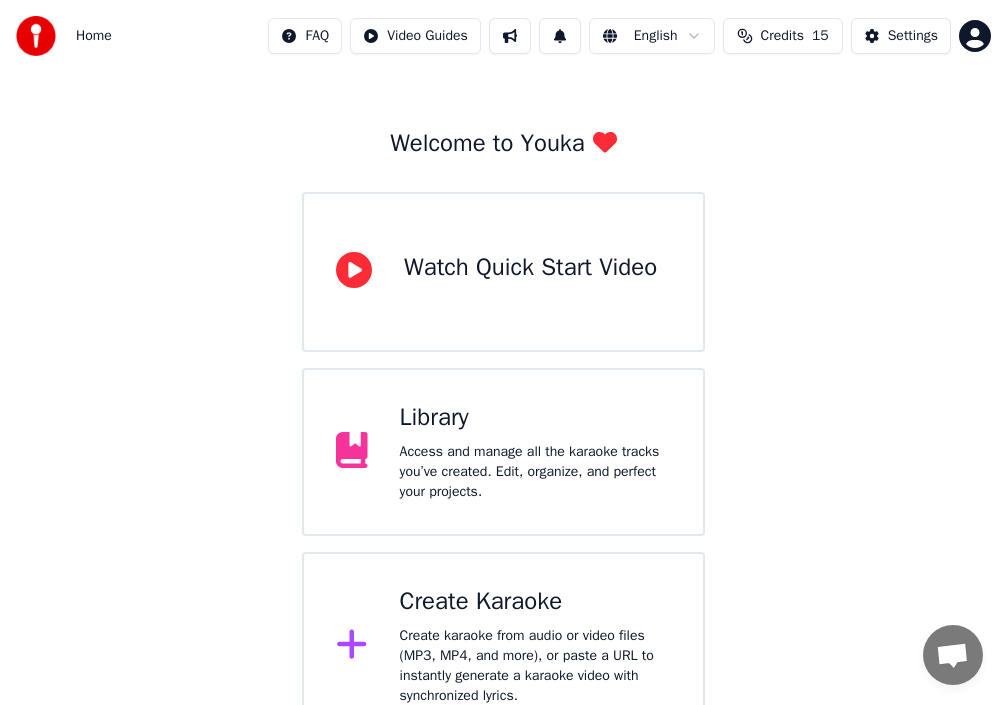 scroll, scrollTop: 99, scrollLeft: 0, axis: vertical 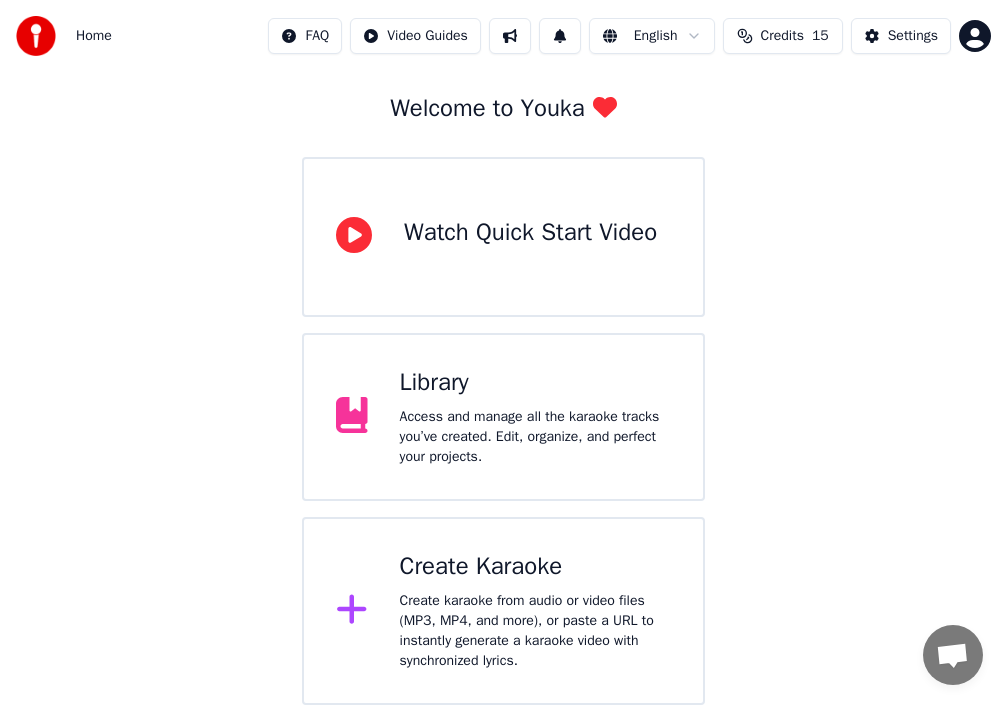 click on "Access and manage all the karaoke tracks you’ve created. Edit, organize, and perfect your projects." at bounding box center [535, 437] 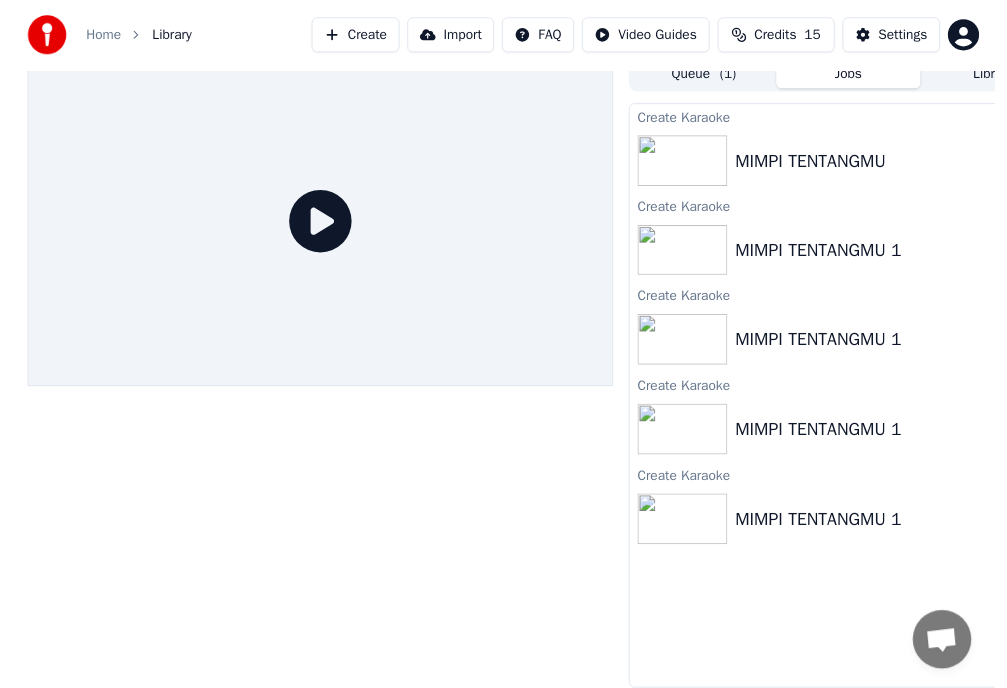 scroll, scrollTop: 31, scrollLeft: 0, axis: vertical 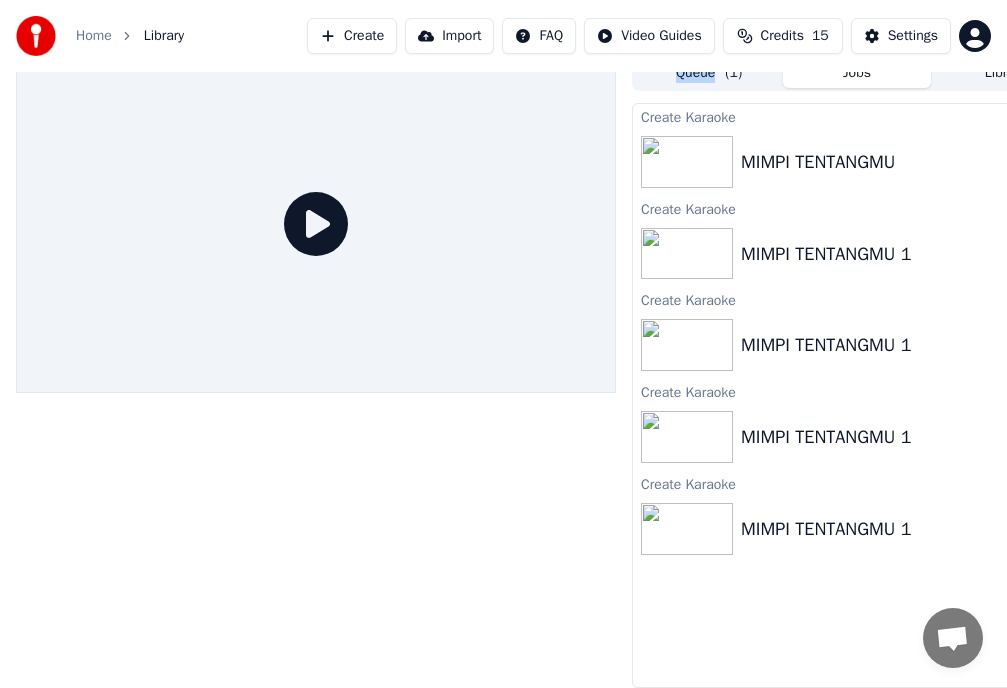 click at bounding box center [316, 371] 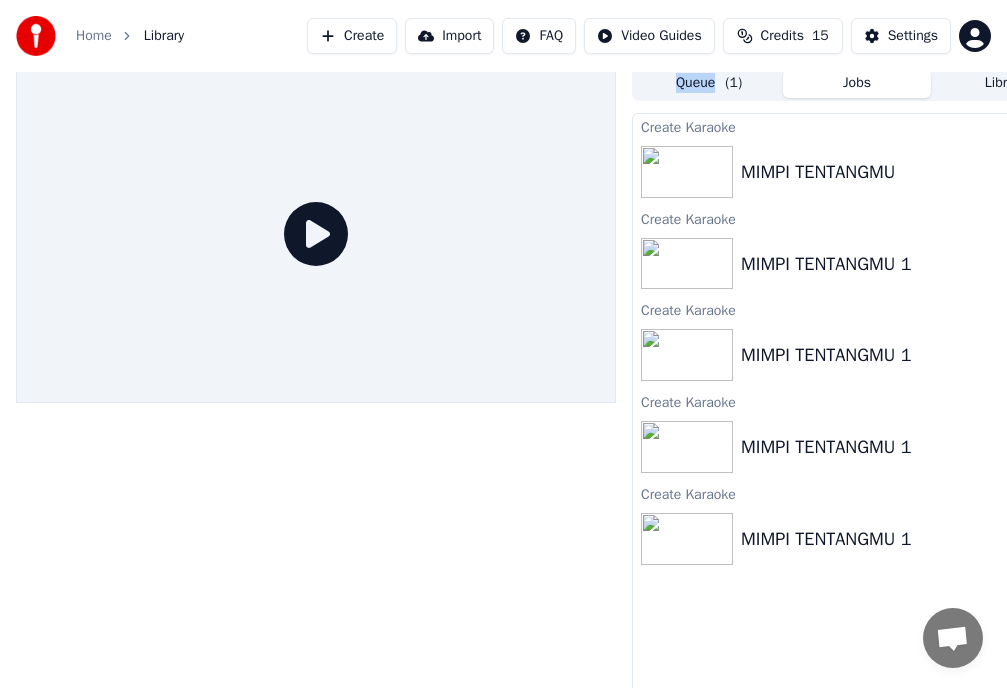 scroll, scrollTop: 0, scrollLeft: 0, axis: both 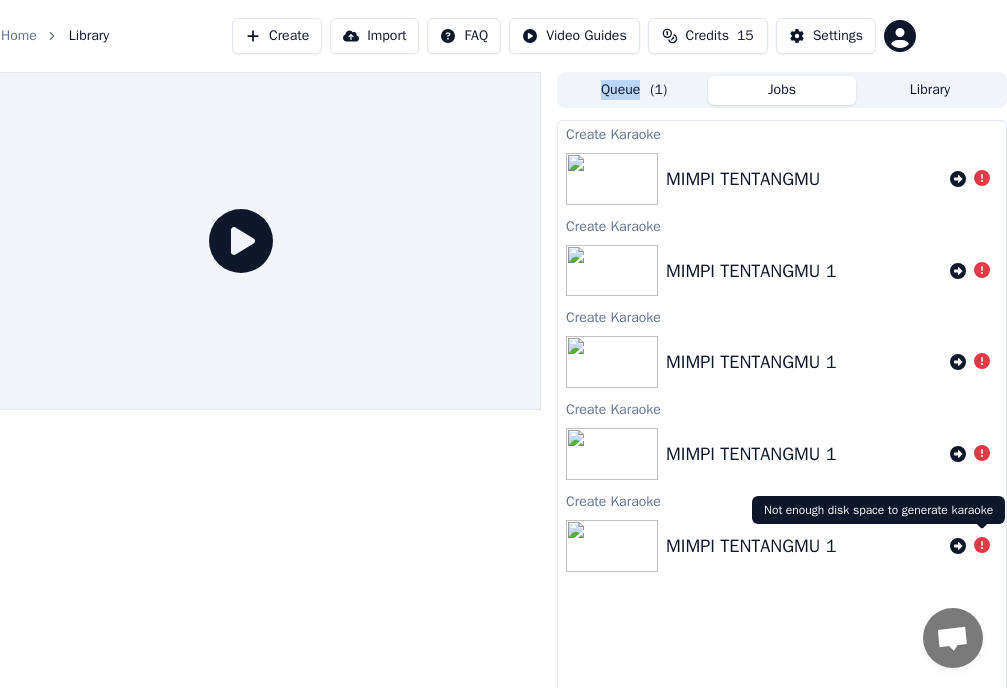 click 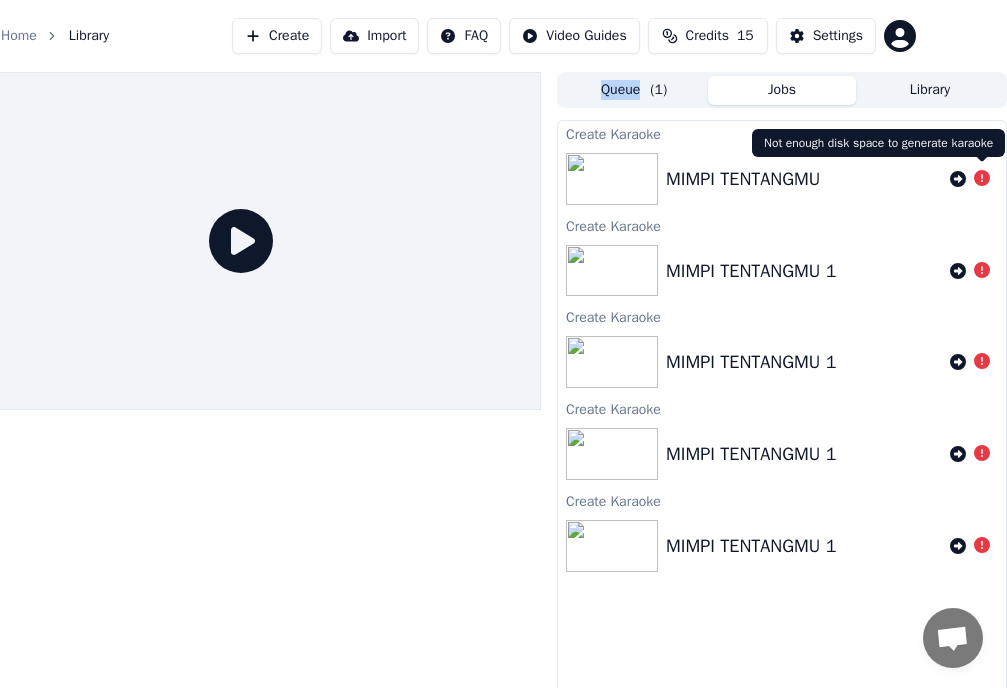 click 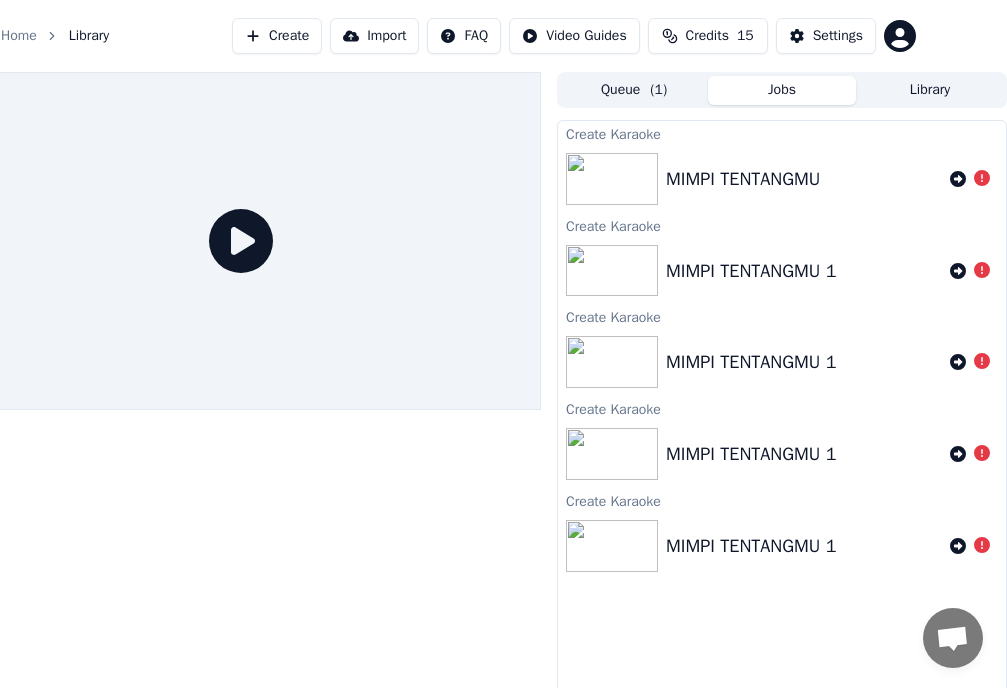 click at bounding box center [612, 179] 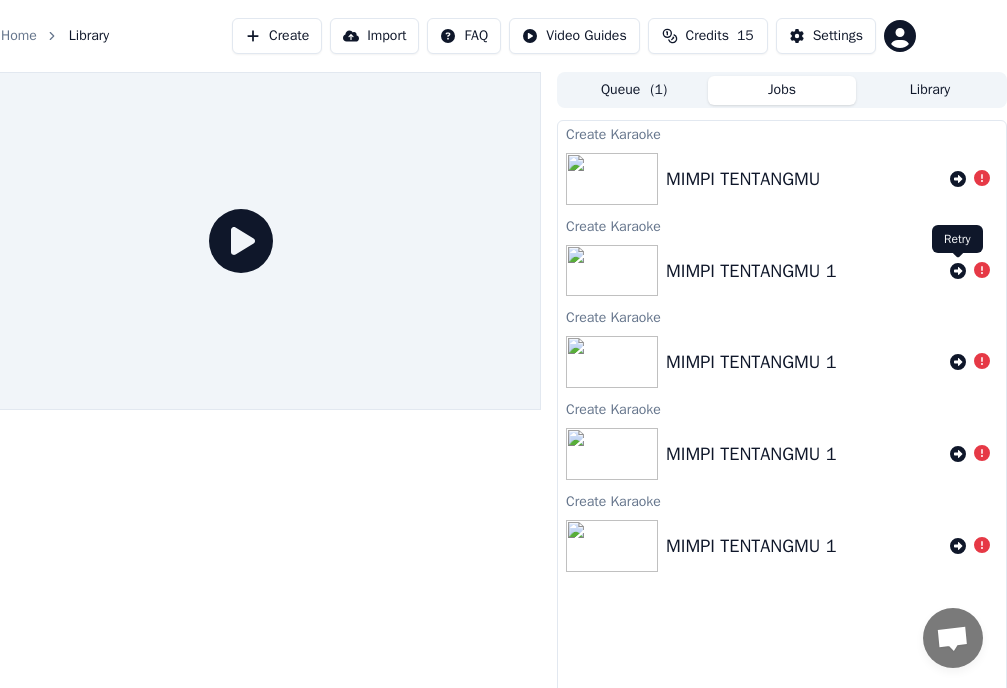 click 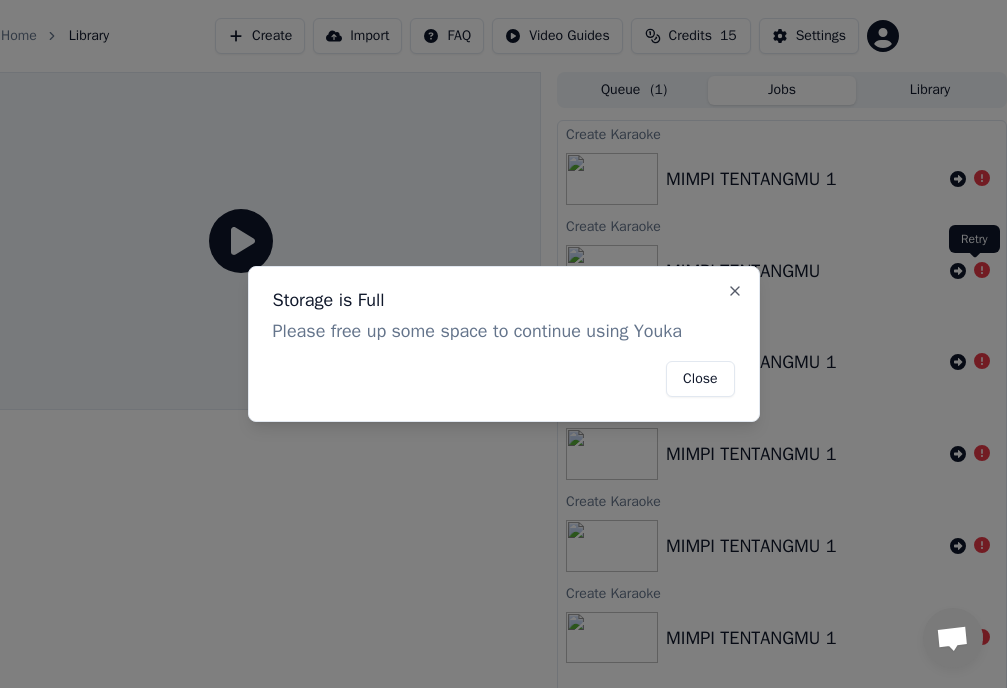 scroll, scrollTop: 0, scrollLeft: 58, axis: horizontal 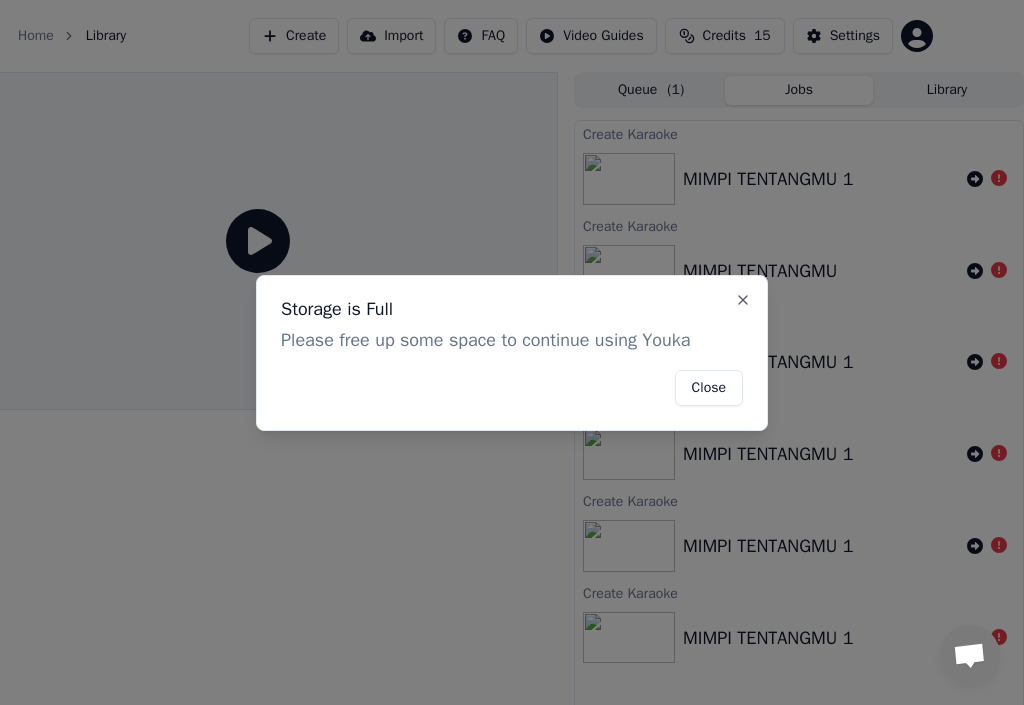 click on "Close" at bounding box center (709, 388) 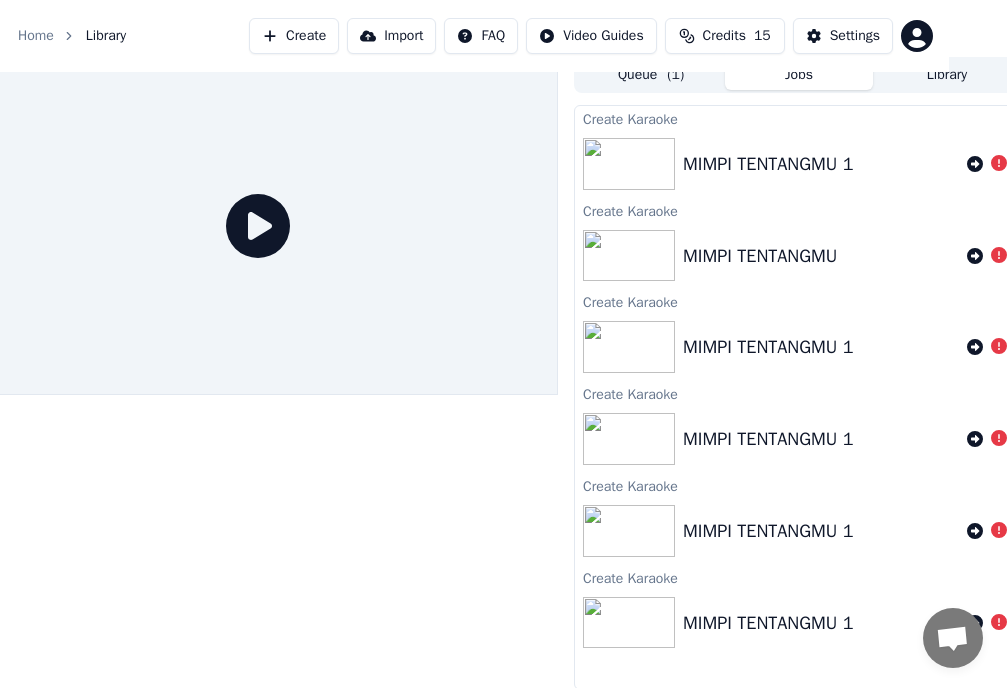 scroll, scrollTop: 0, scrollLeft: 58, axis: horizontal 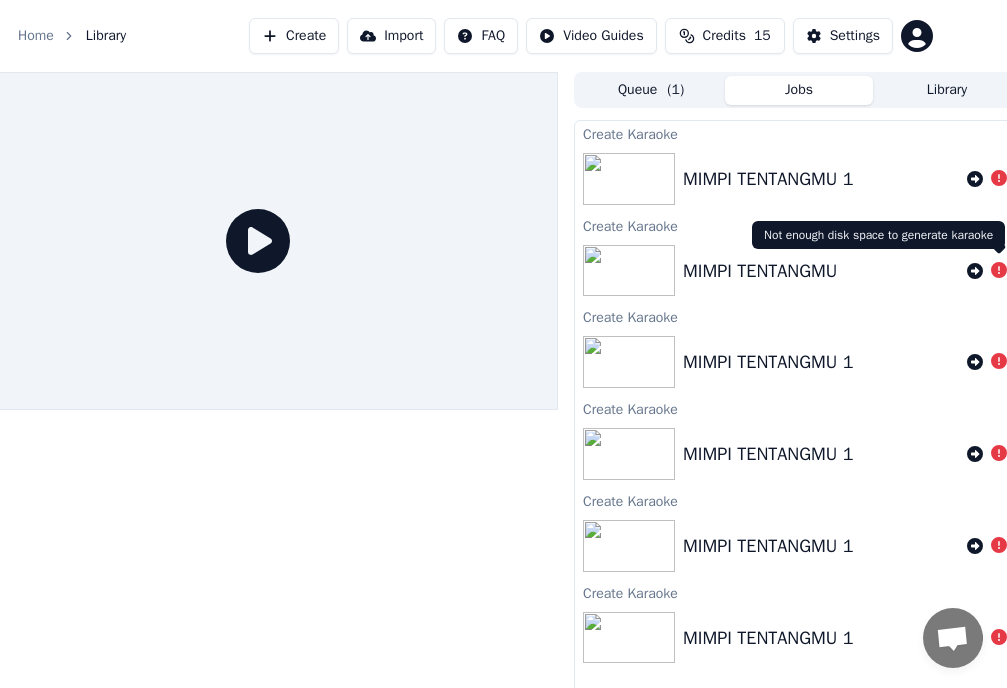 click 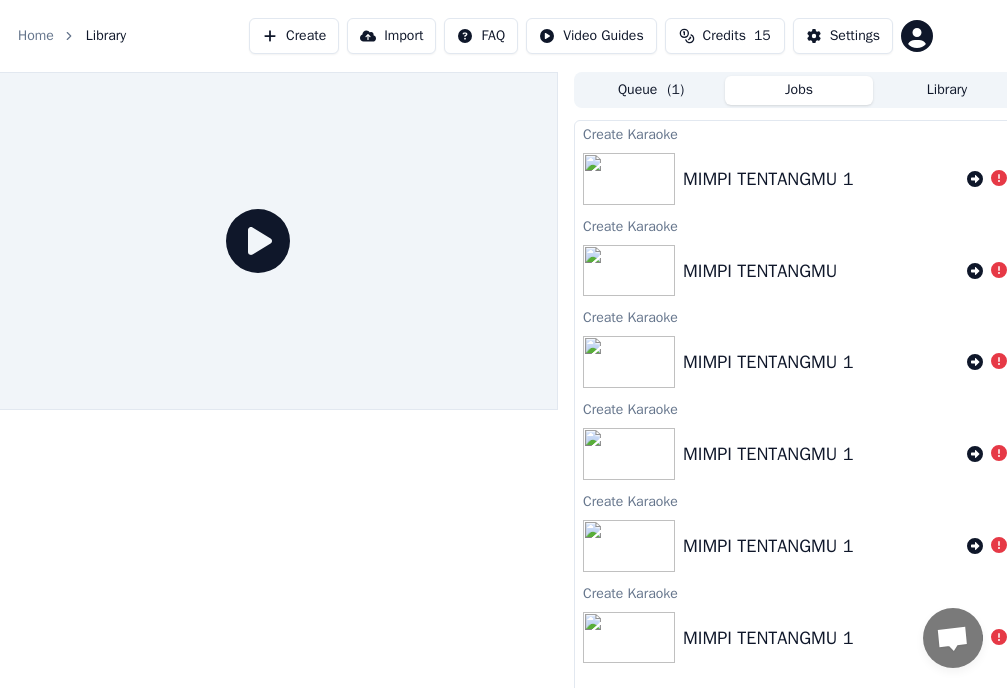 click 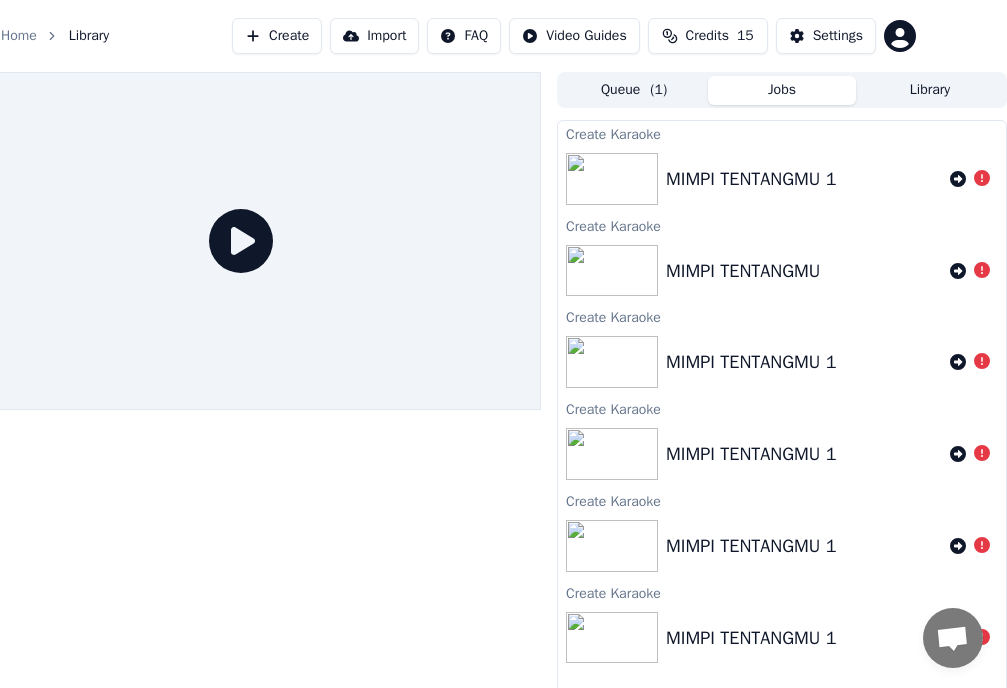 click on "Home" at bounding box center [19, 36] 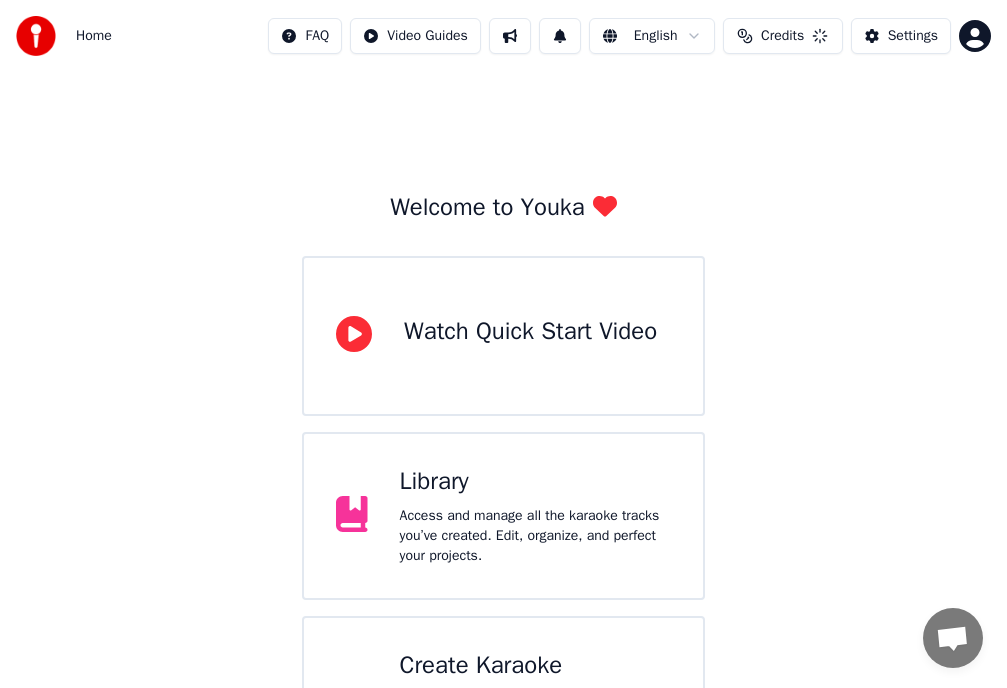 scroll, scrollTop: 0, scrollLeft: 0, axis: both 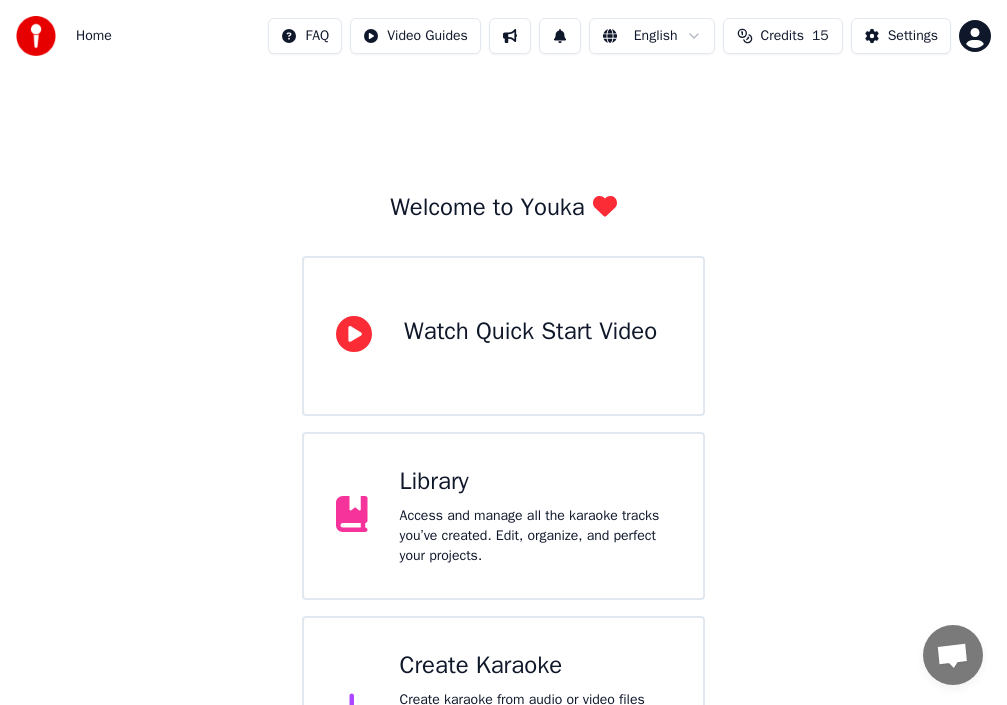 click on "Watch Quick Start Video" at bounding box center [530, 332] 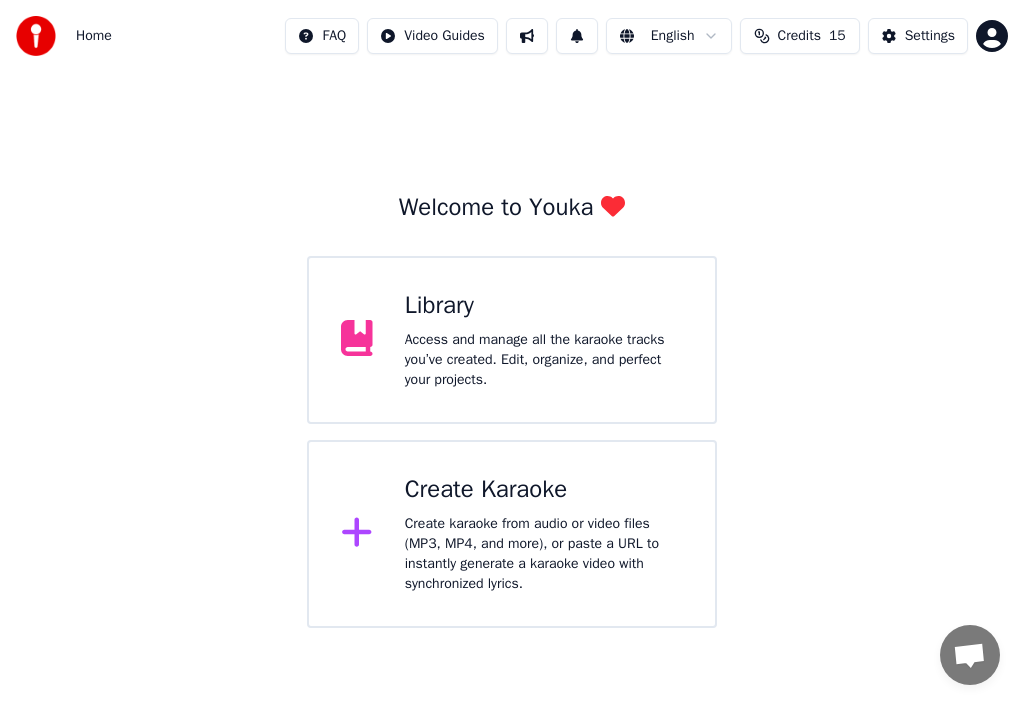 click on "Library Access and manage all the karaoke tracks you’ve created. Edit, organize, and perfect your projects." at bounding box center [544, 340] 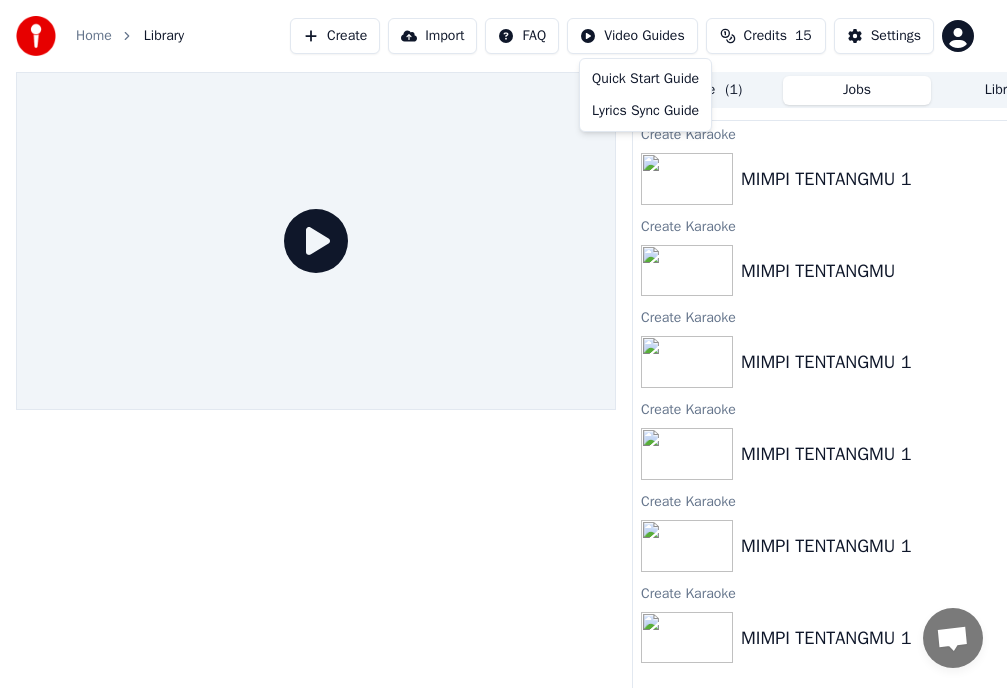 click on "Home Library Create Import FAQ Video Guides Credits 15 Settings Queue ( 1 ) Jobs Library Create Karaoke MIMPI TENTANGMU 1 Create Karaoke MIMPI TENTANGMU  Create Karaoke MIMPI TENTANGMU 1 Create Karaoke MIMPI TENTANGMU 1 Create Karaoke MIMPI TENTANGMU 1 Create Karaoke MIMPI TENTANGMU 1 Quick Start Guide Lyrics Sync Guide" at bounding box center (503, 344) 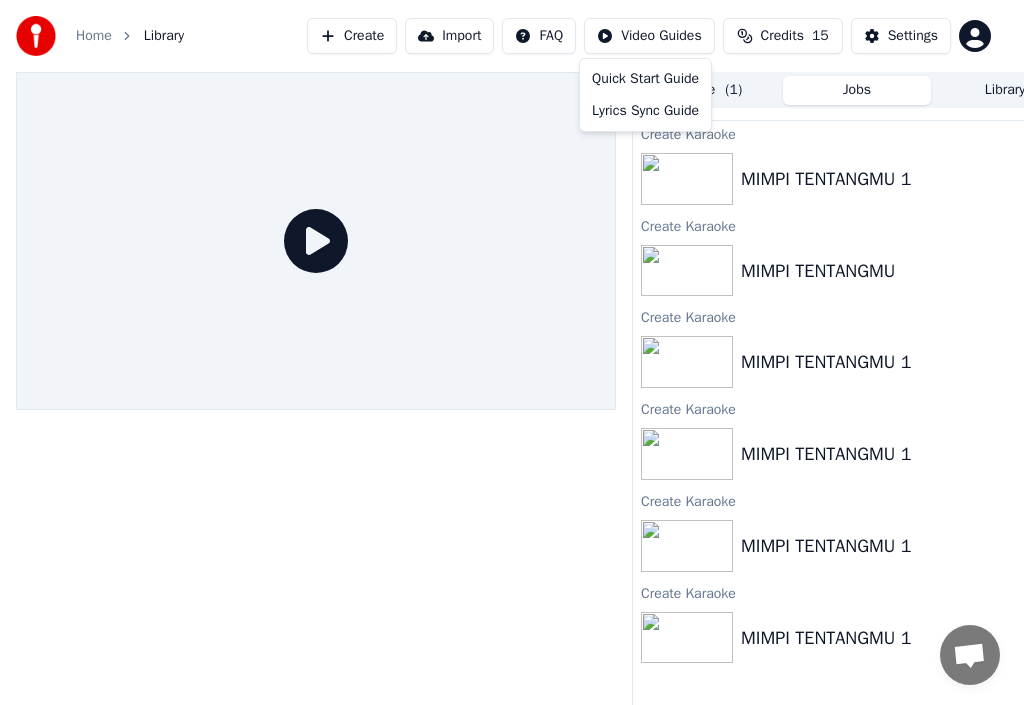click on "Home Library Create Import FAQ Video Guides Credits 15 Settings Queue ( 1 ) Jobs Library Create Karaoke MIMPI TENTANGMU 1 Create Karaoke MIMPI TENTANGMU  Create Karaoke MIMPI TENTANGMU 1 Create Karaoke MIMPI TENTANGMU 1 Create Karaoke MIMPI TENTANGMU 1 Create Karaoke MIMPI TENTANGMU 1 Quick Start Guide Lyrics Sync Guide" at bounding box center [512, 352] 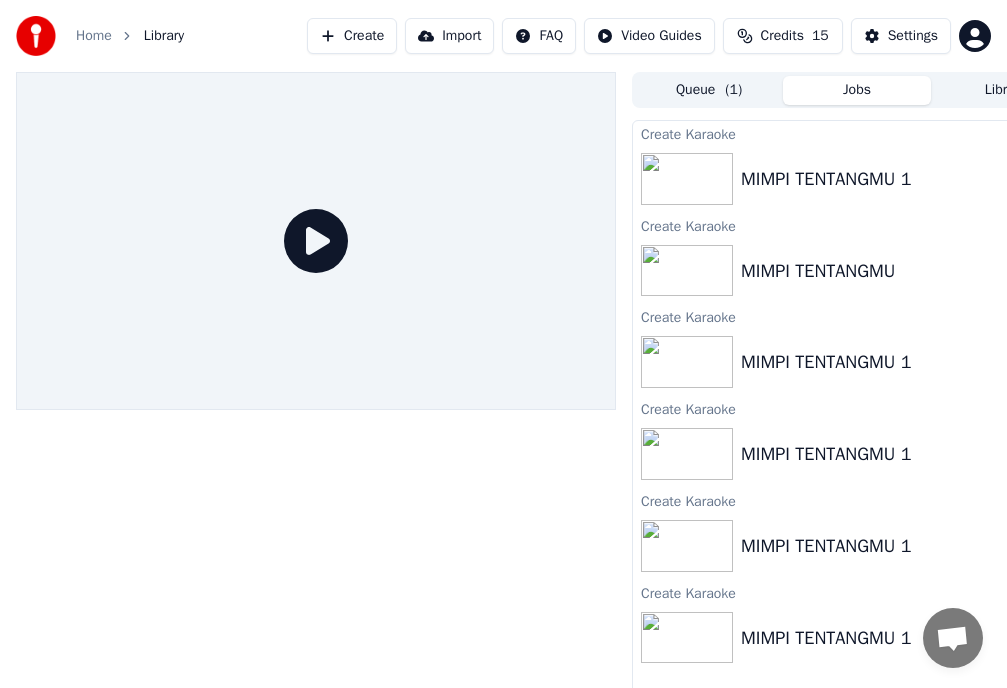 click at bounding box center (687, 546) 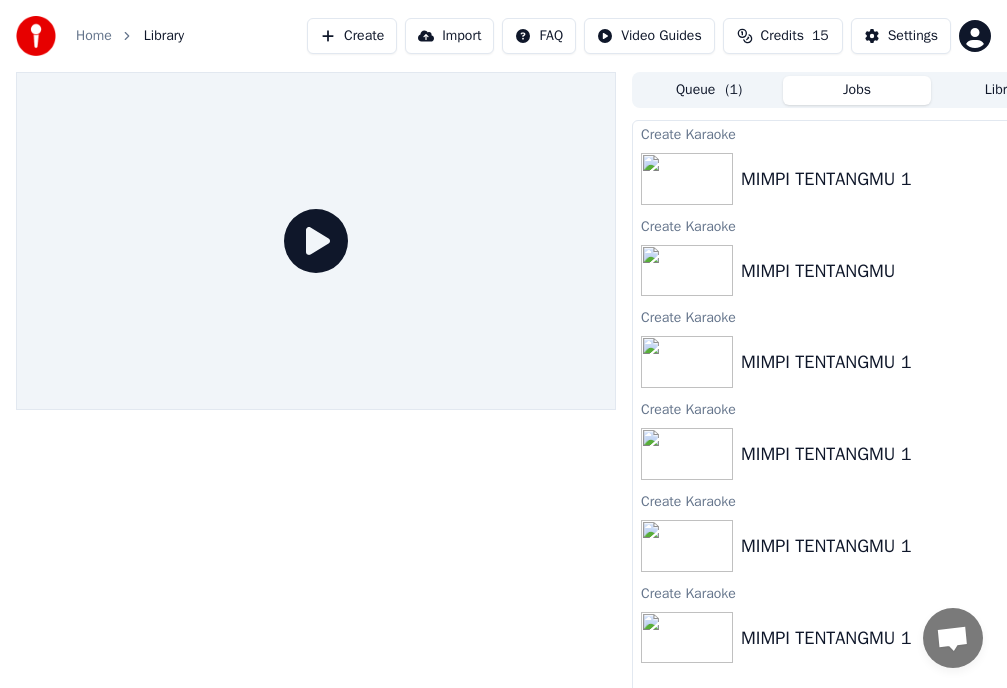 drag, startPoint x: 711, startPoint y: 325, endPoint x: 691, endPoint y: 257, distance: 70.88018 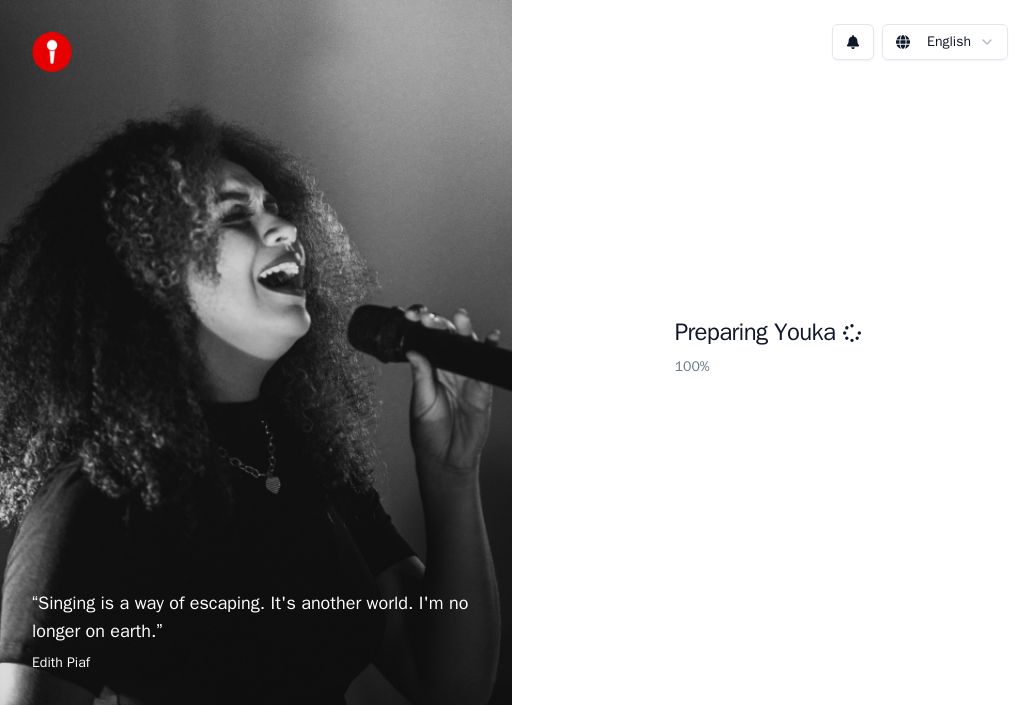 scroll, scrollTop: 0, scrollLeft: 0, axis: both 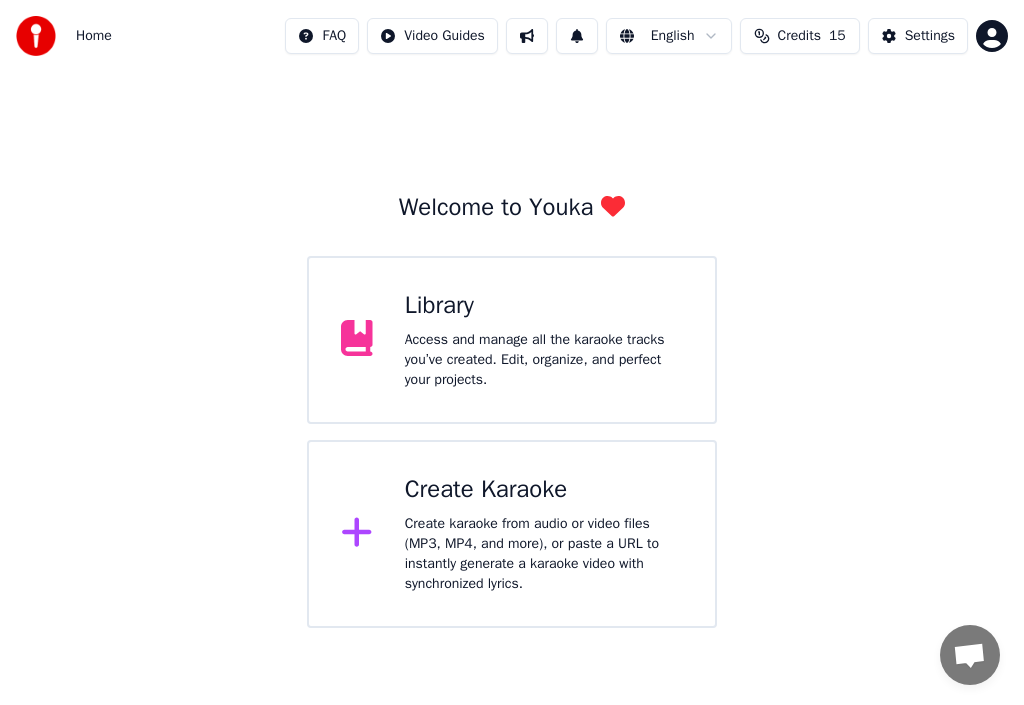 click 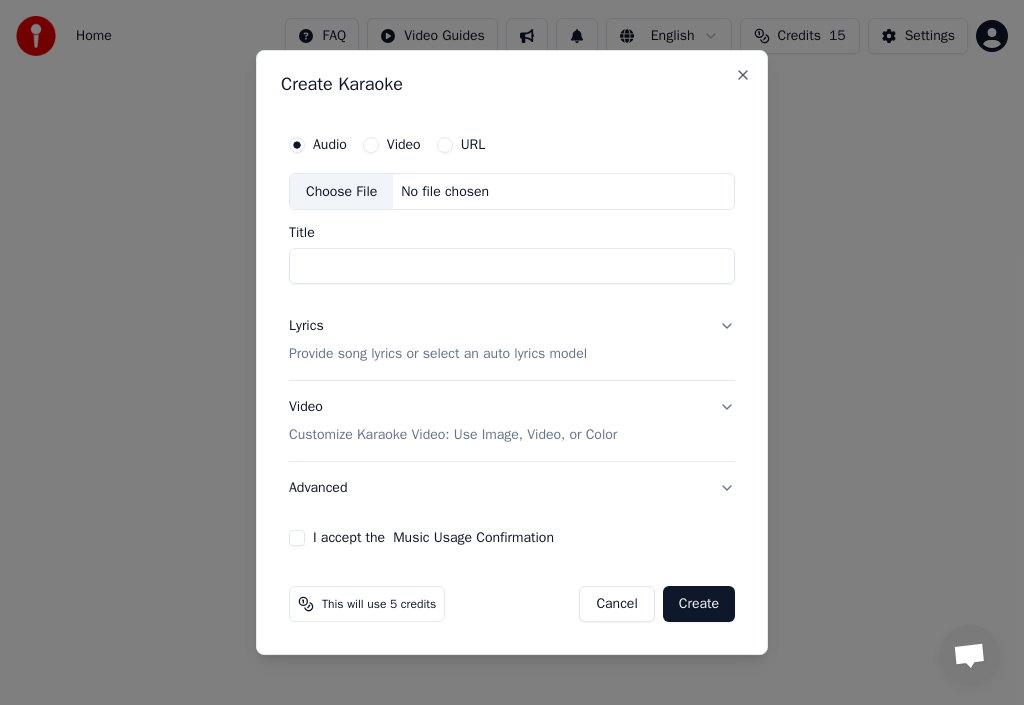 click on "Choose File" at bounding box center (341, 192) 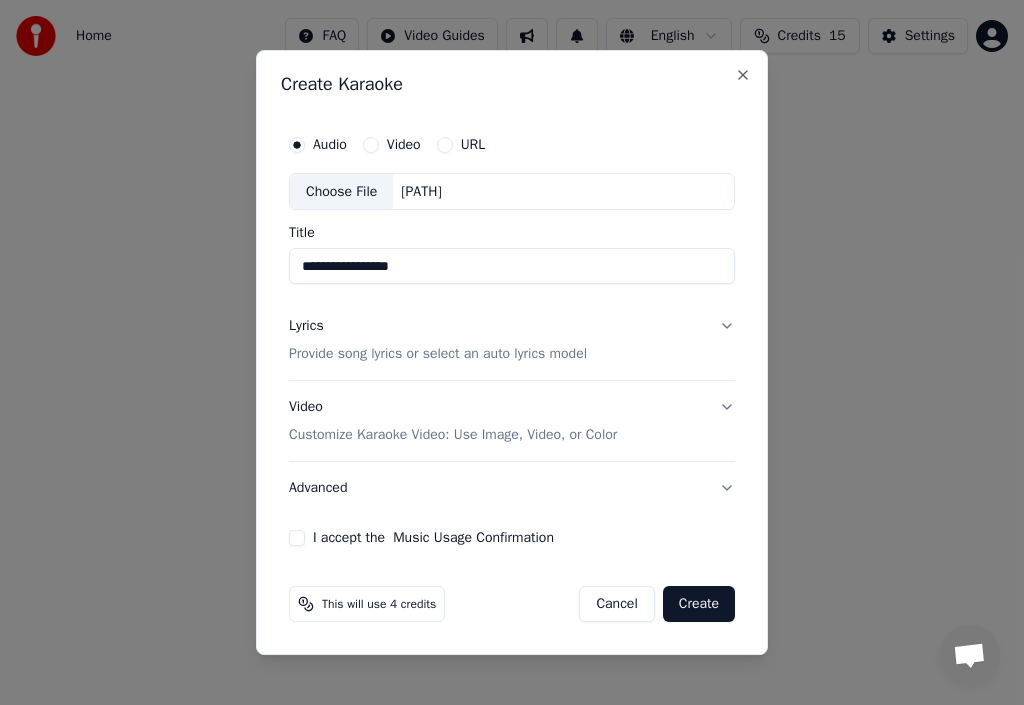 click on "**********" at bounding box center [512, 267] 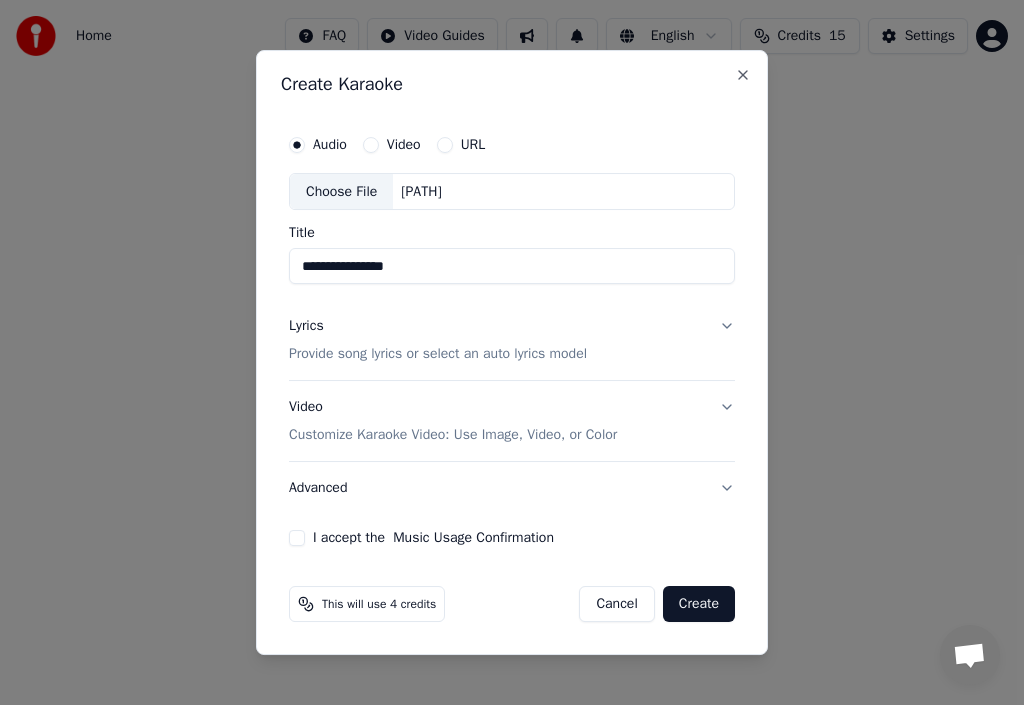type on "**********" 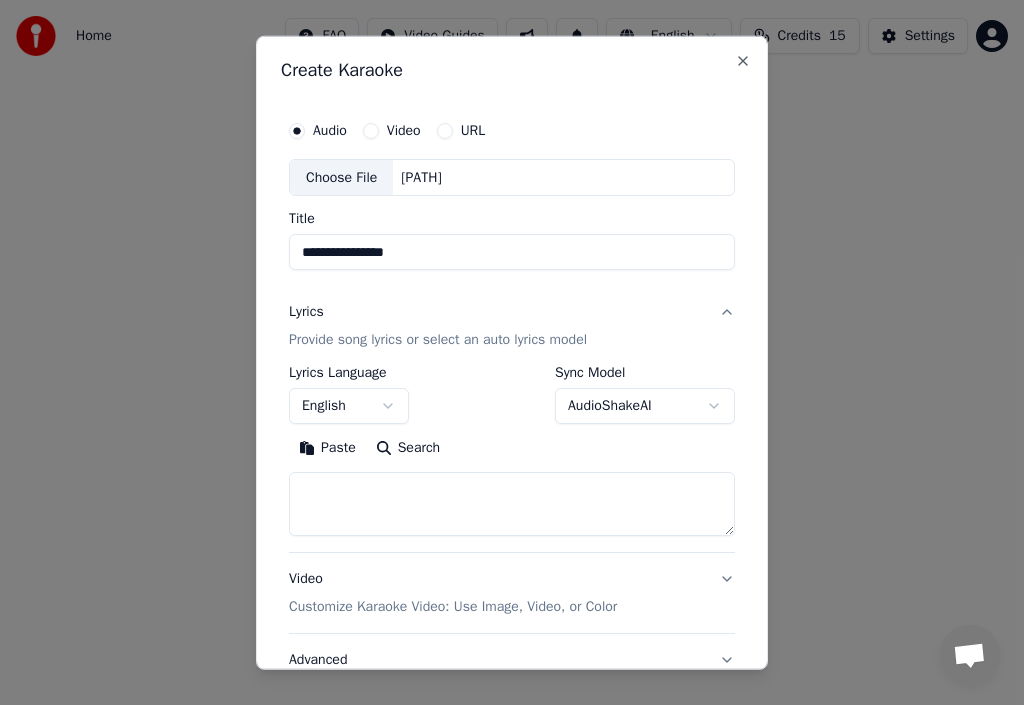 click on "Paste" at bounding box center (327, 448) 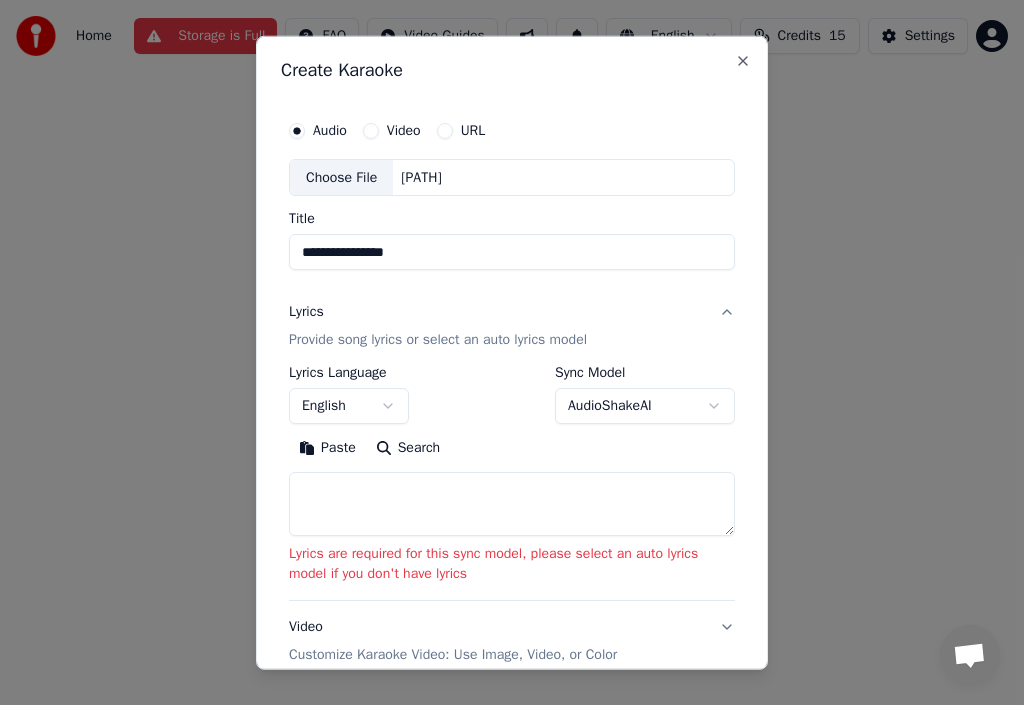 click on "Paste" at bounding box center (327, 448) 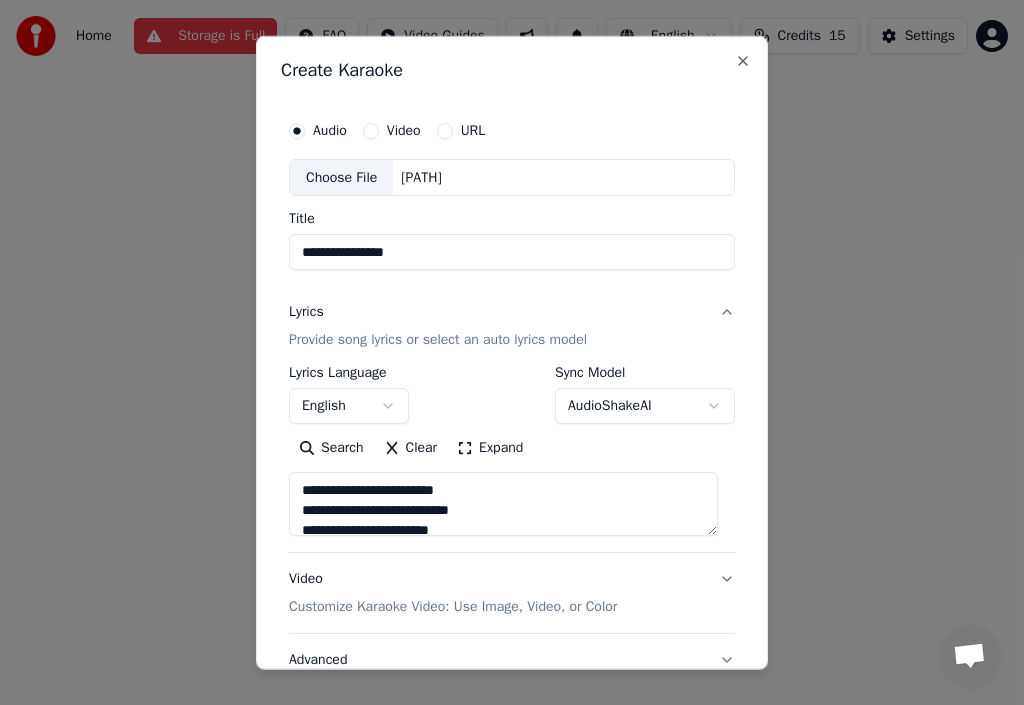 click on "**********" at bounding box center (503, 504) 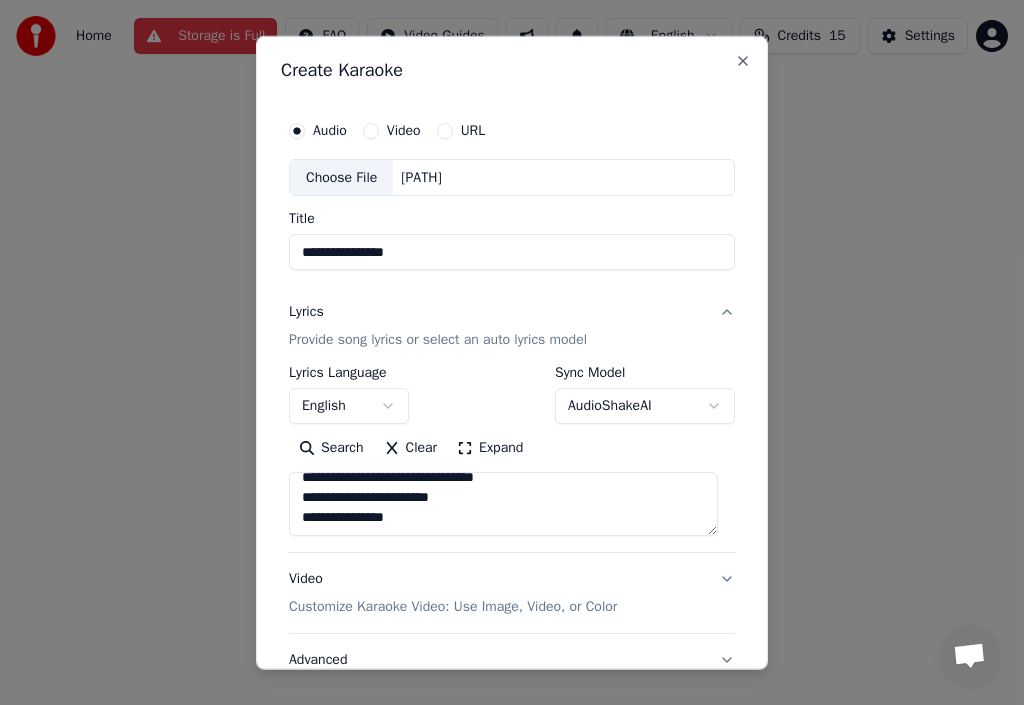 scroll, scrollTop: 893, scrollLeft: 0, axis: vertical 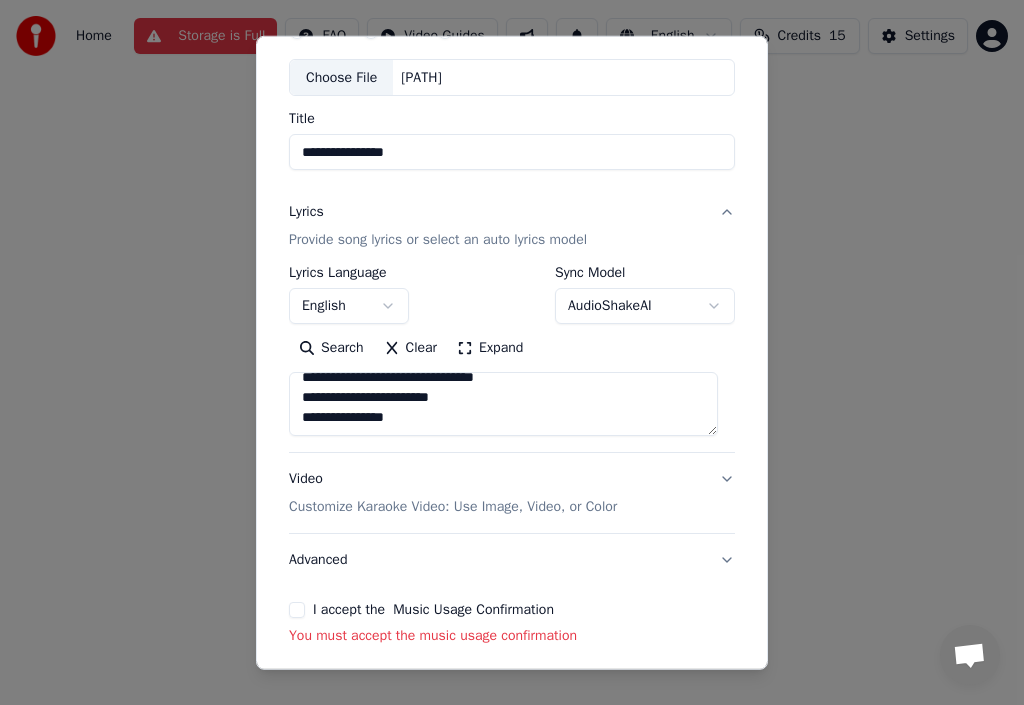 type on "**********" 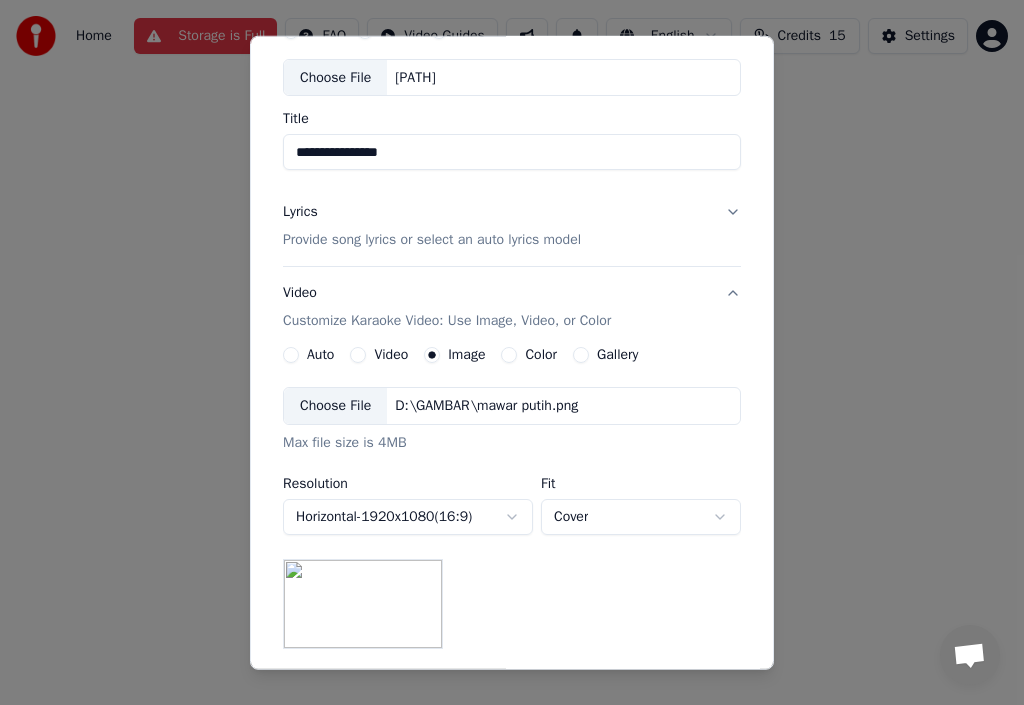 click on "Choose File" at bounding box center [335, 406] 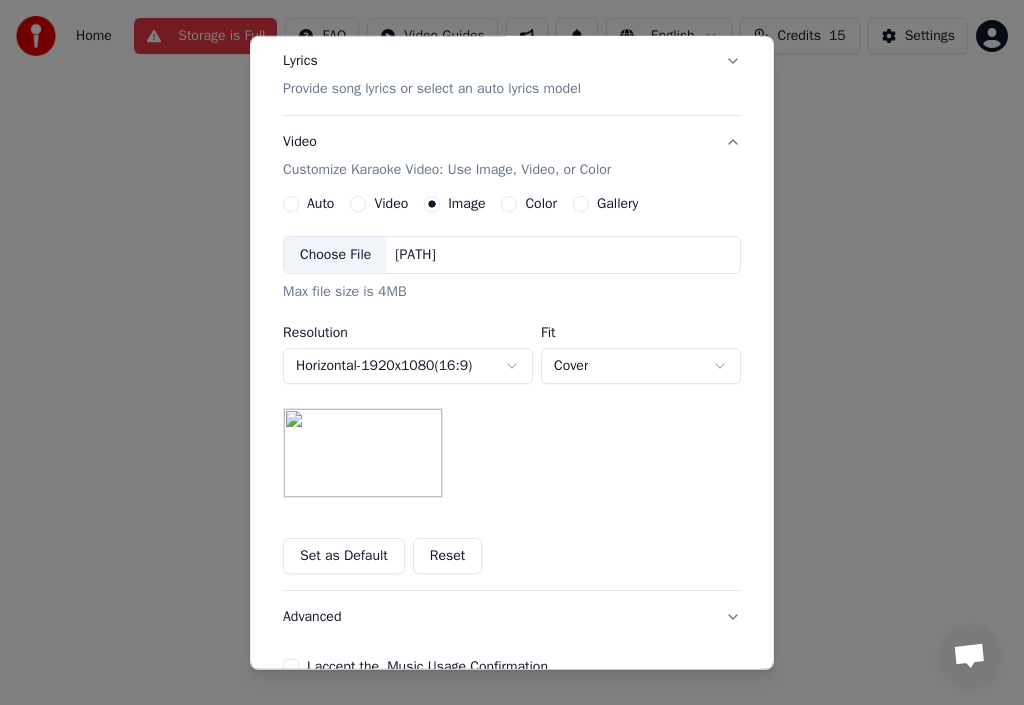 scroll, scrollTop: 393, scrollLeft: 0, axis: vertical 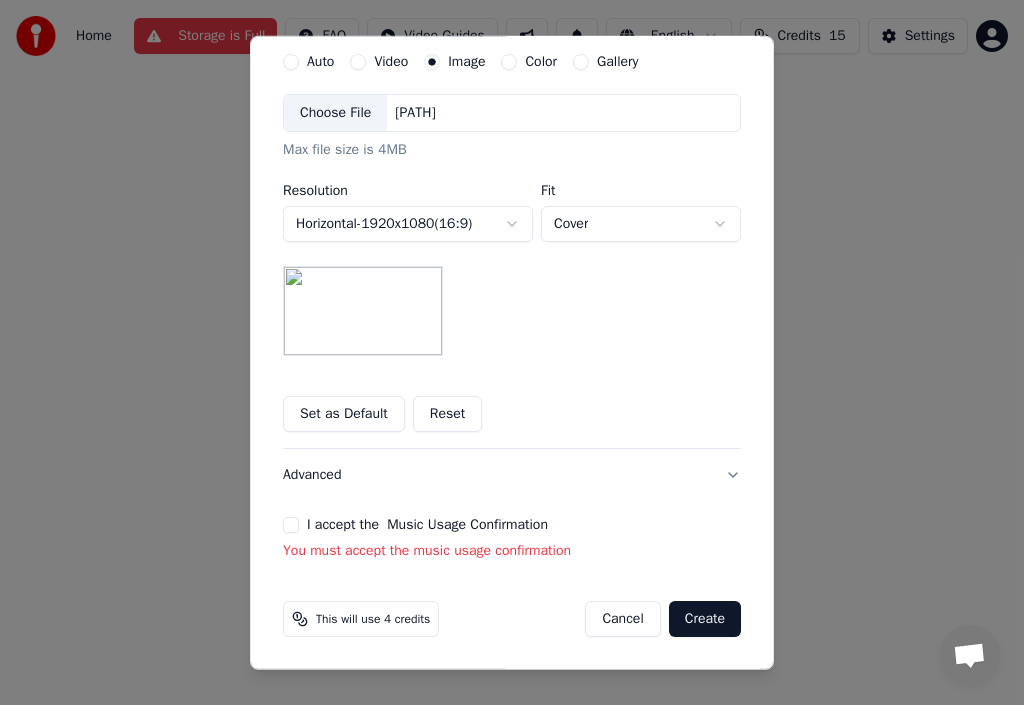 click on "I accept the   Music Usage Confirmation" at bounding box center (291, 525) 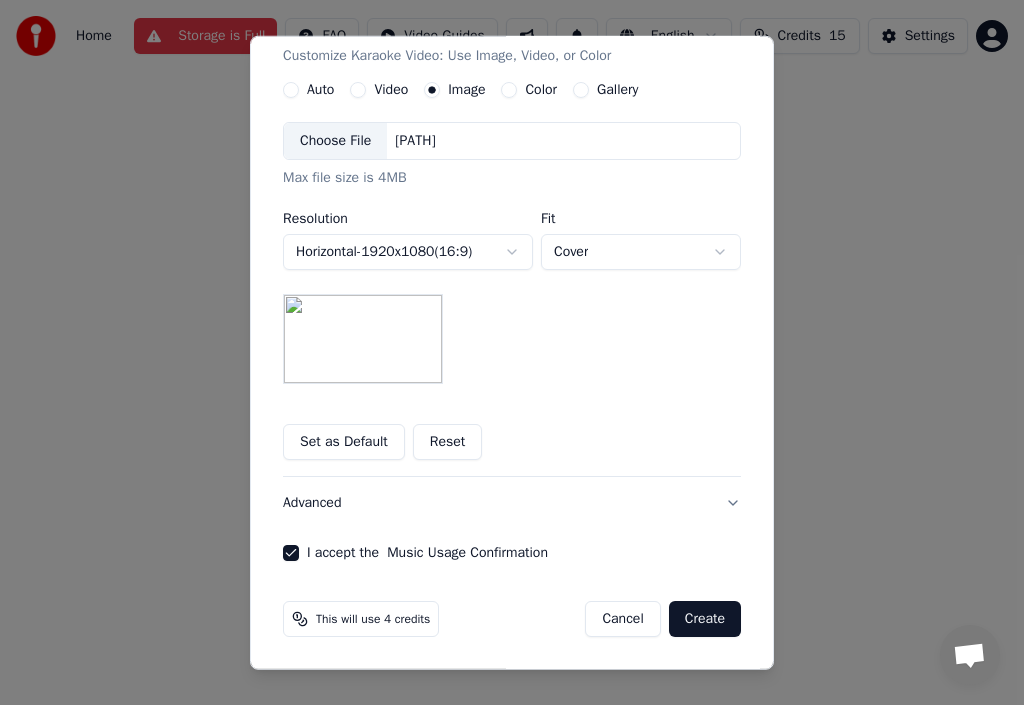 scroll, scrollTop: 365, scrollLeft: 0, axis: vertical 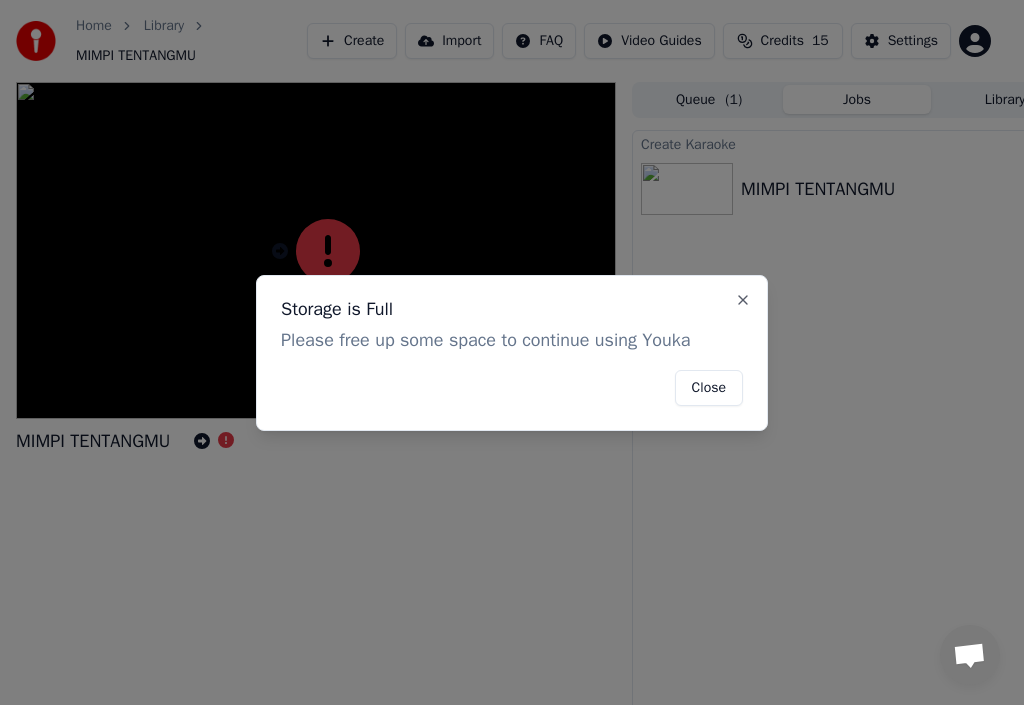 click on "Close" at bounding box center [709, 388] 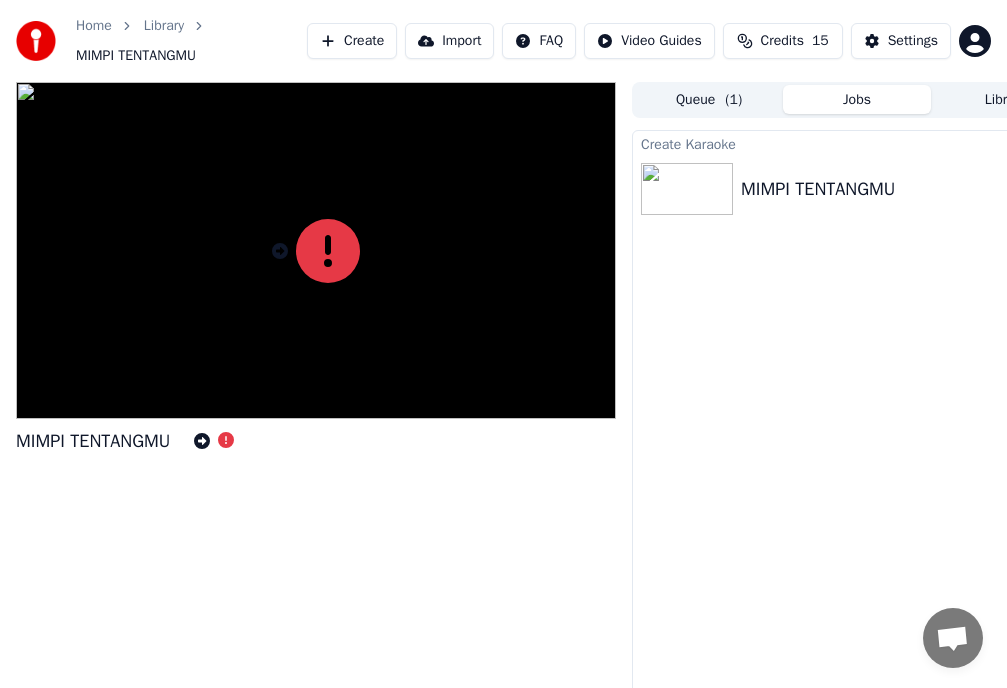 click 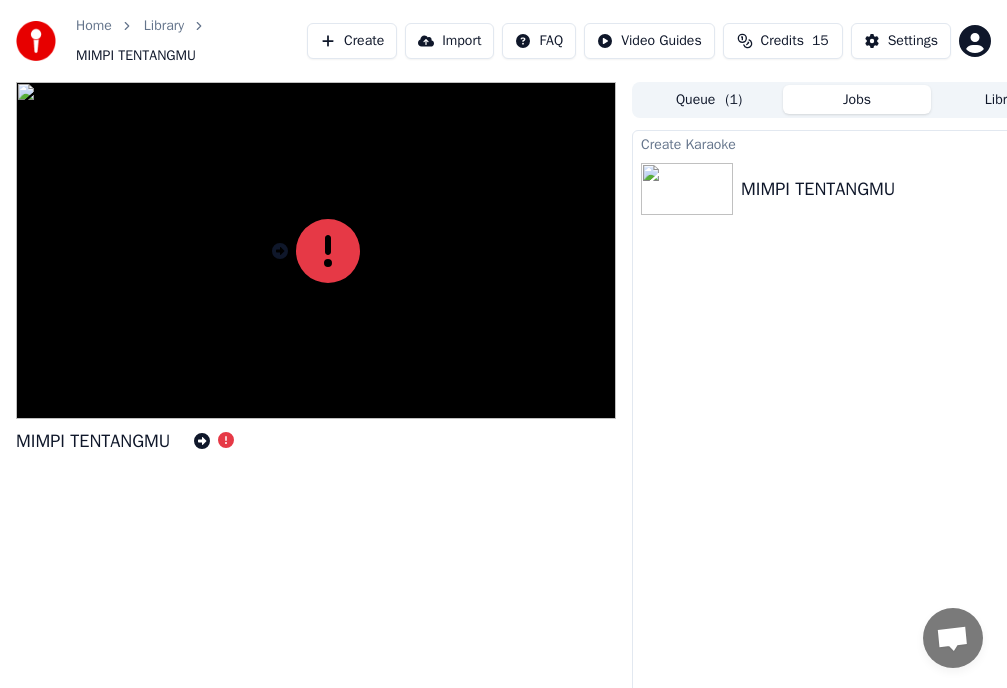 click 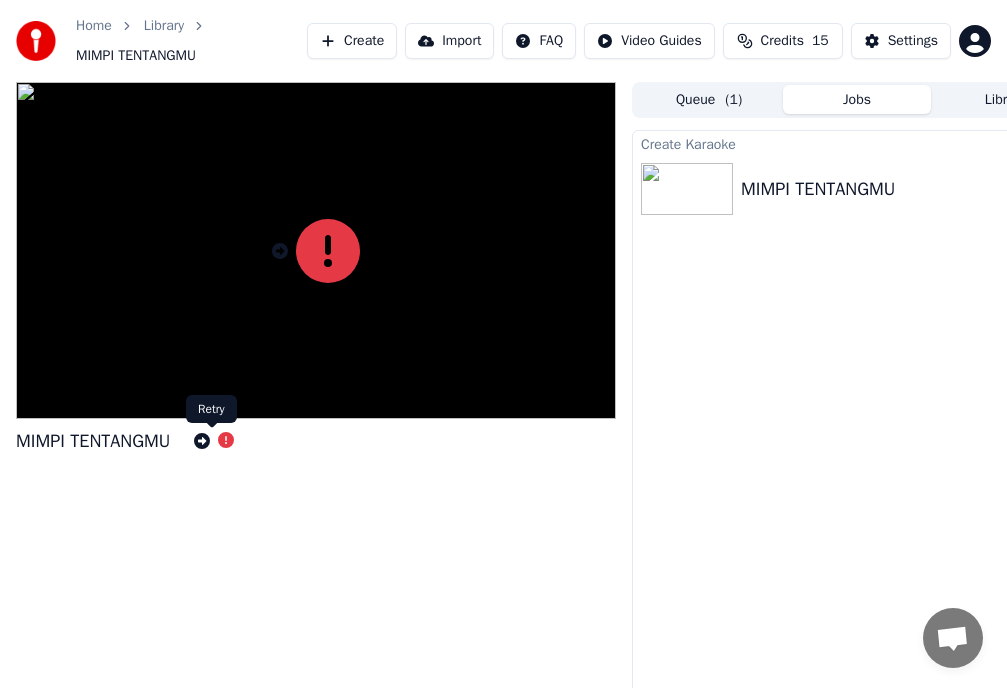 click 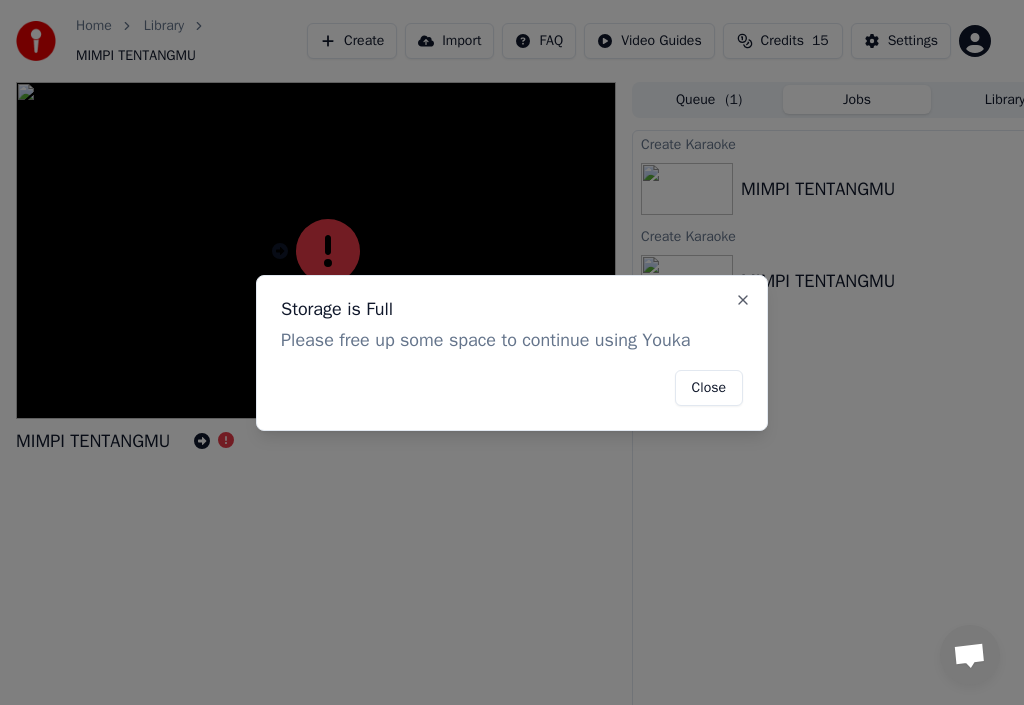 click on "Close" at bounding box center [709, 388] 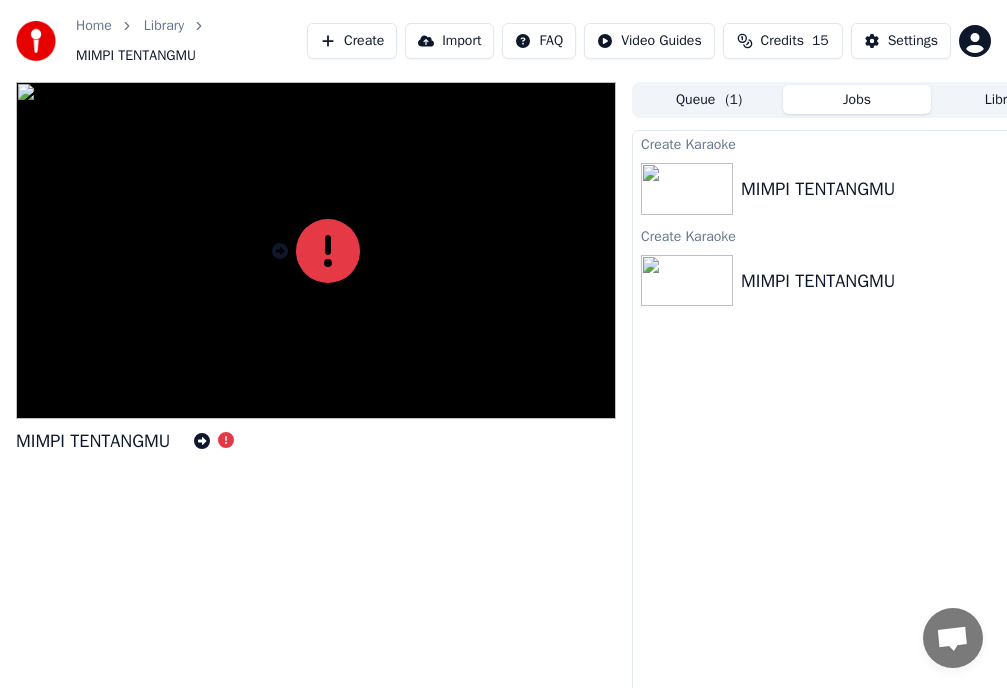 click on "Credits" at bounding box center (782, 41) 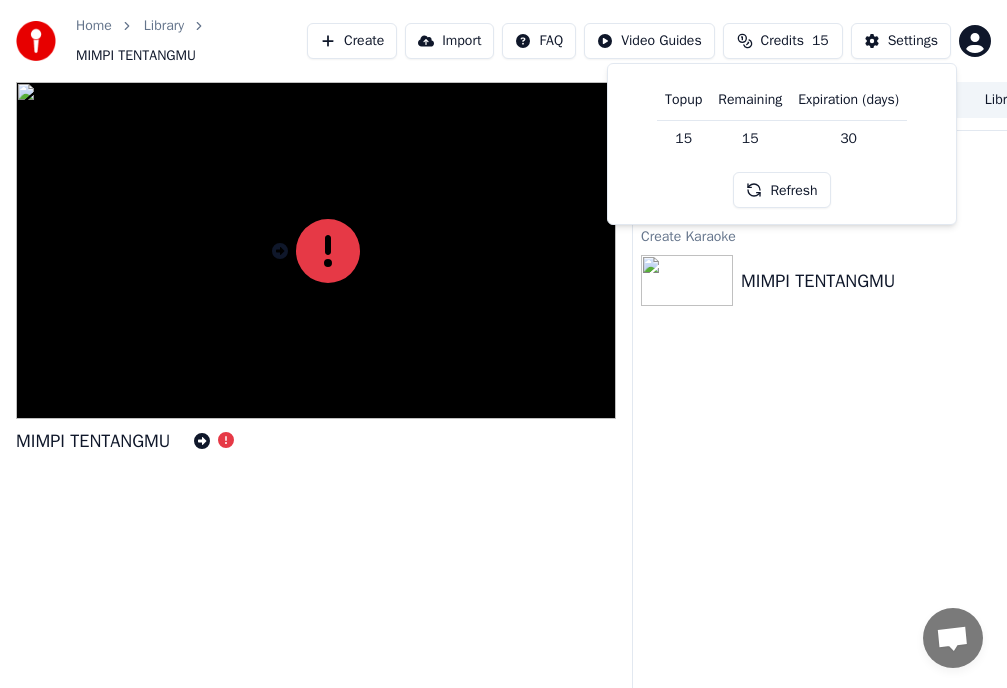 click on "Credits" at bounding box center (782, 41) 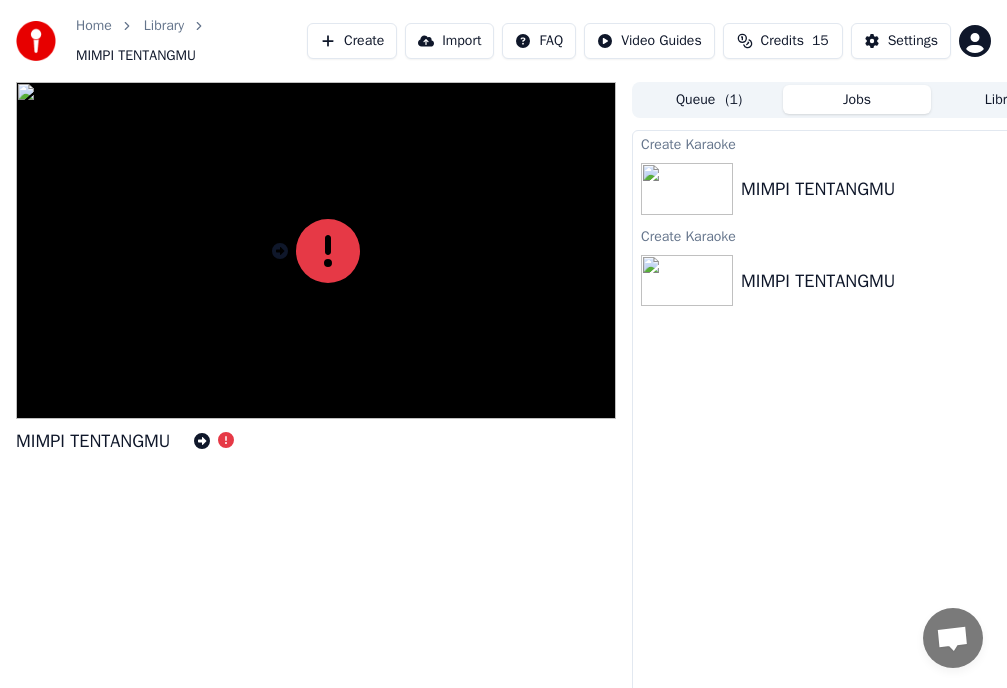 click on "Credits" at bounding box center (782, 41) 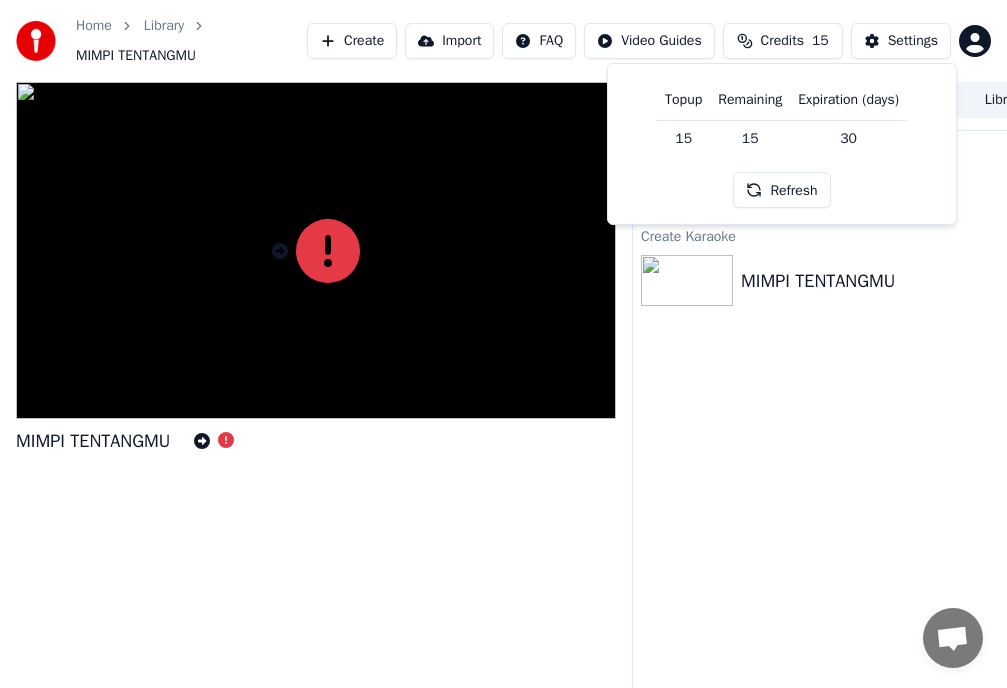 click on "15" at bounding box center (750, 138) 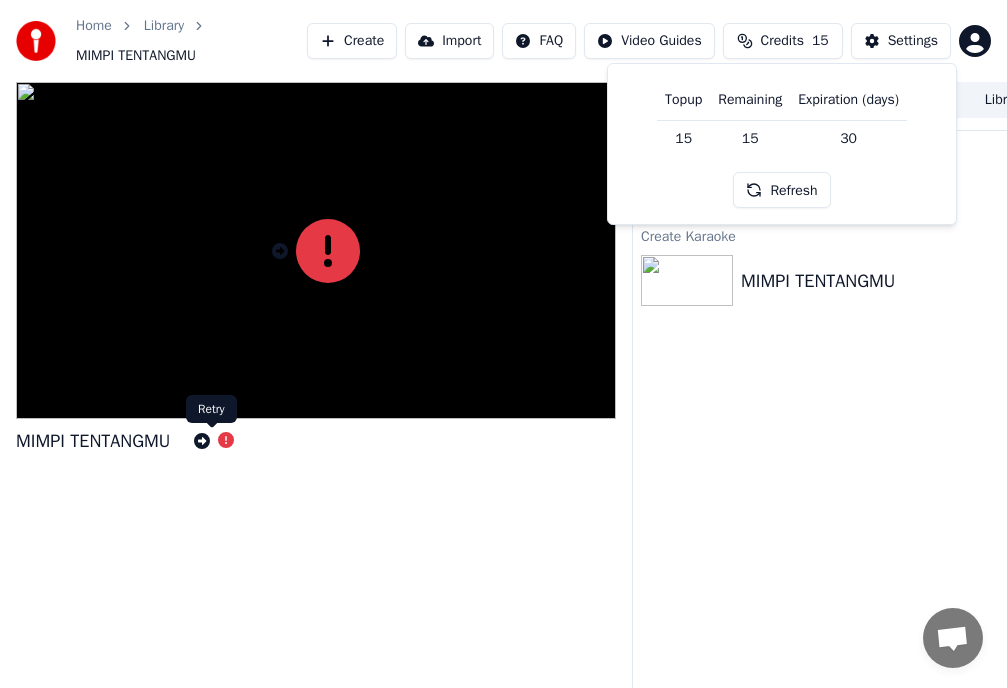 click 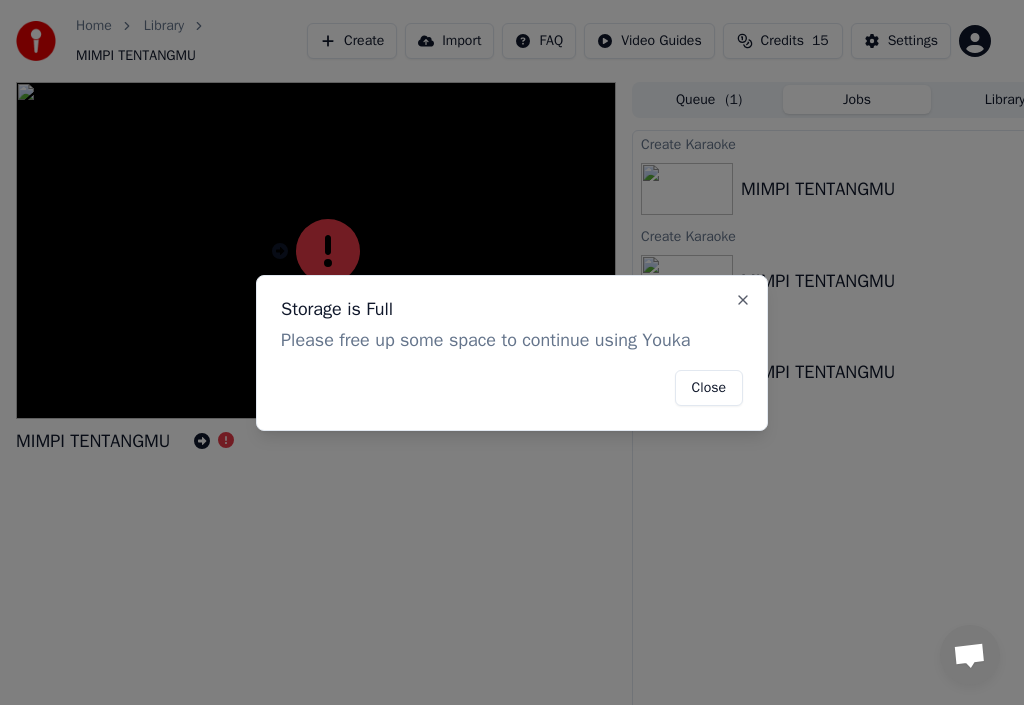 click on "Close" at bounding box center [709, 388] 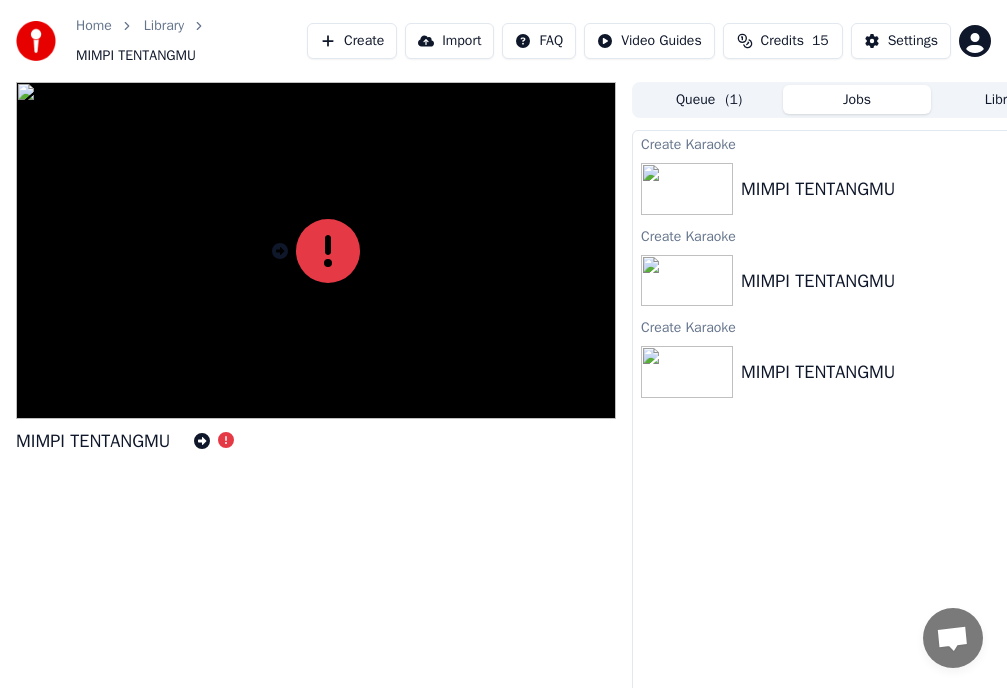 click on "Home Library MIMPI TENTANGMU" at bounding box center [191, 41] 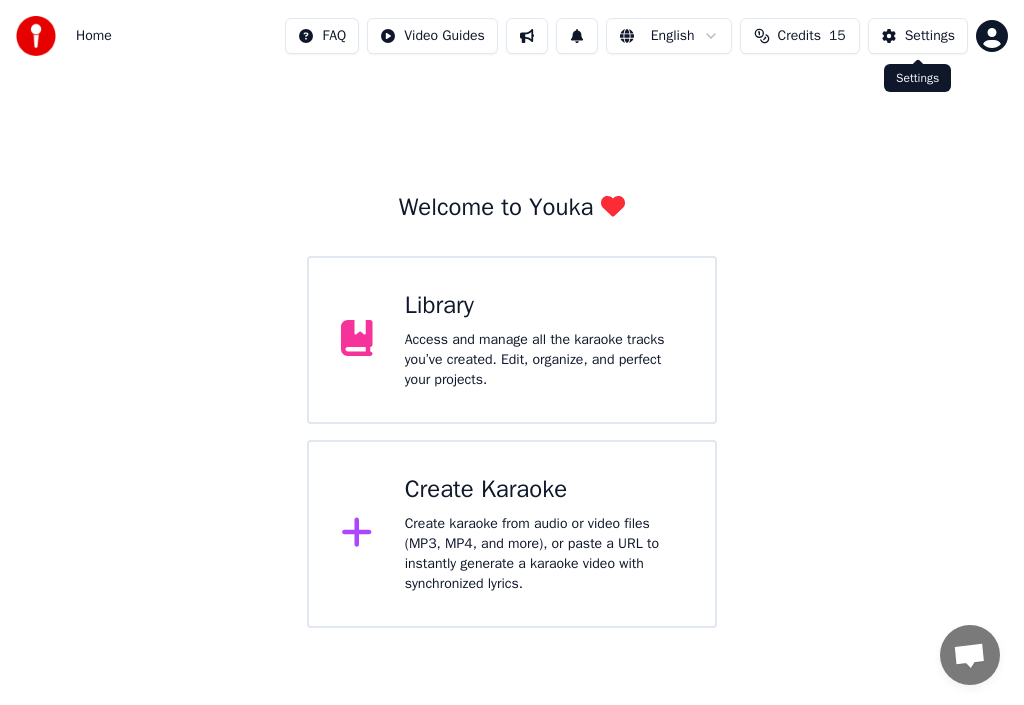 click on "Settings" at bounding box center (918, 36) 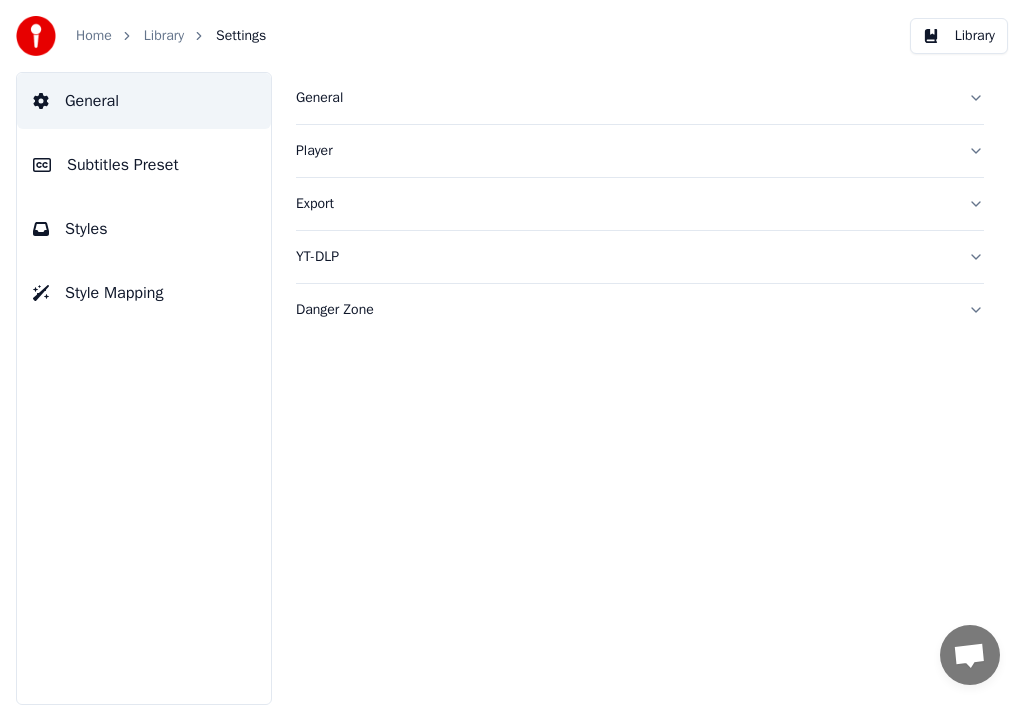 click on "Player" at bounding box center [624, 151] 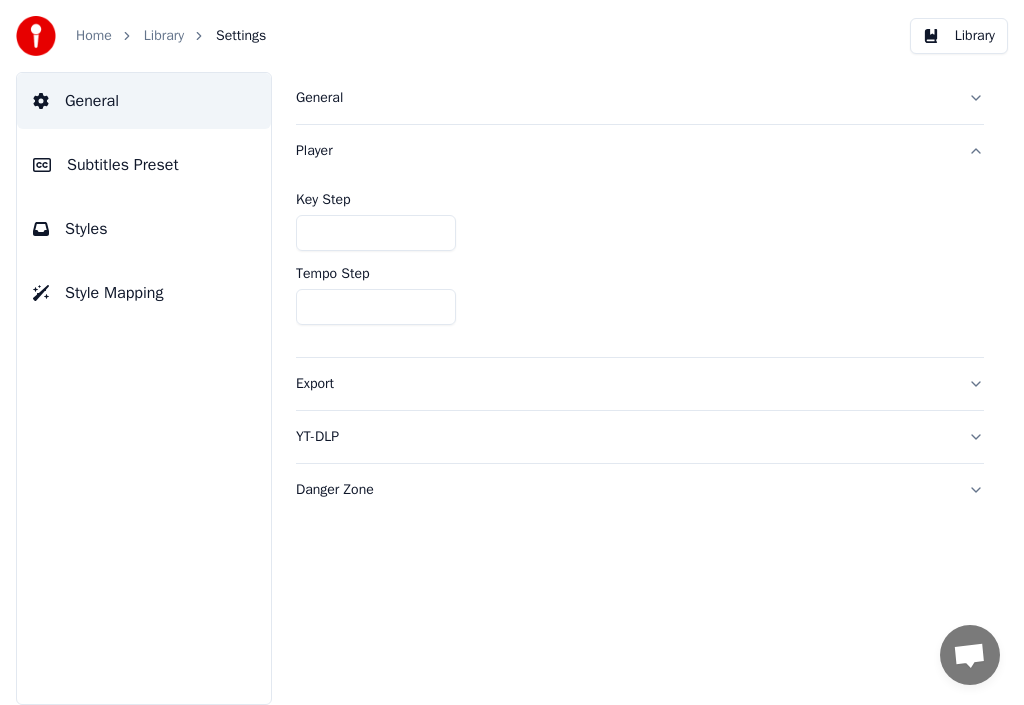 click on "Player" at bounding box center (624, 151) 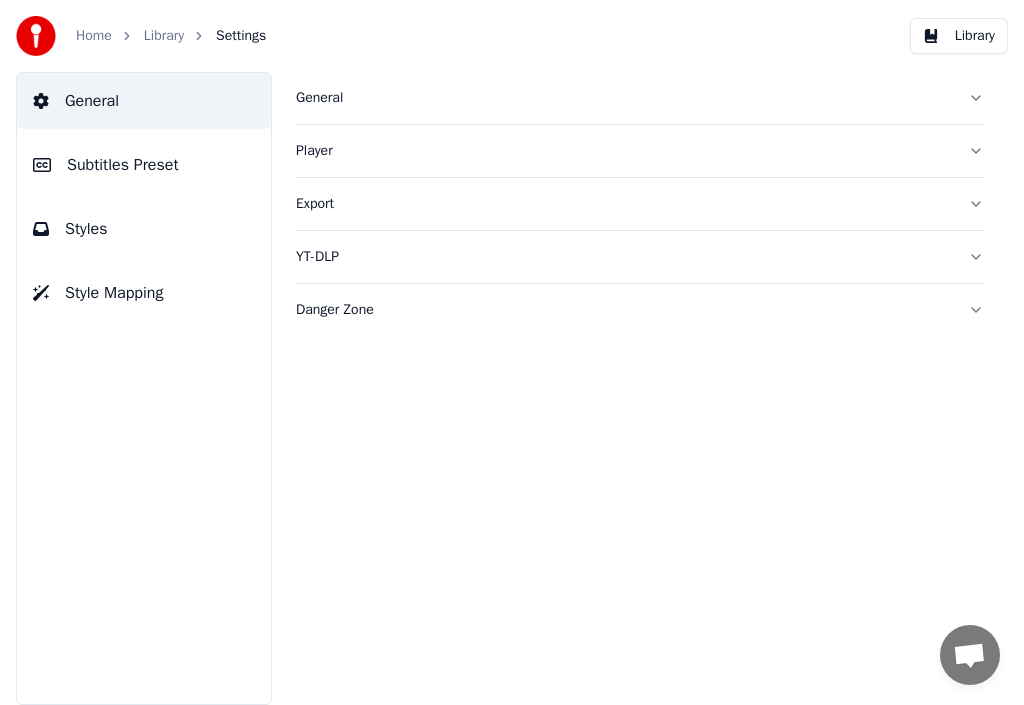 click on "Style Mapping" at bounding box center [114, 293] 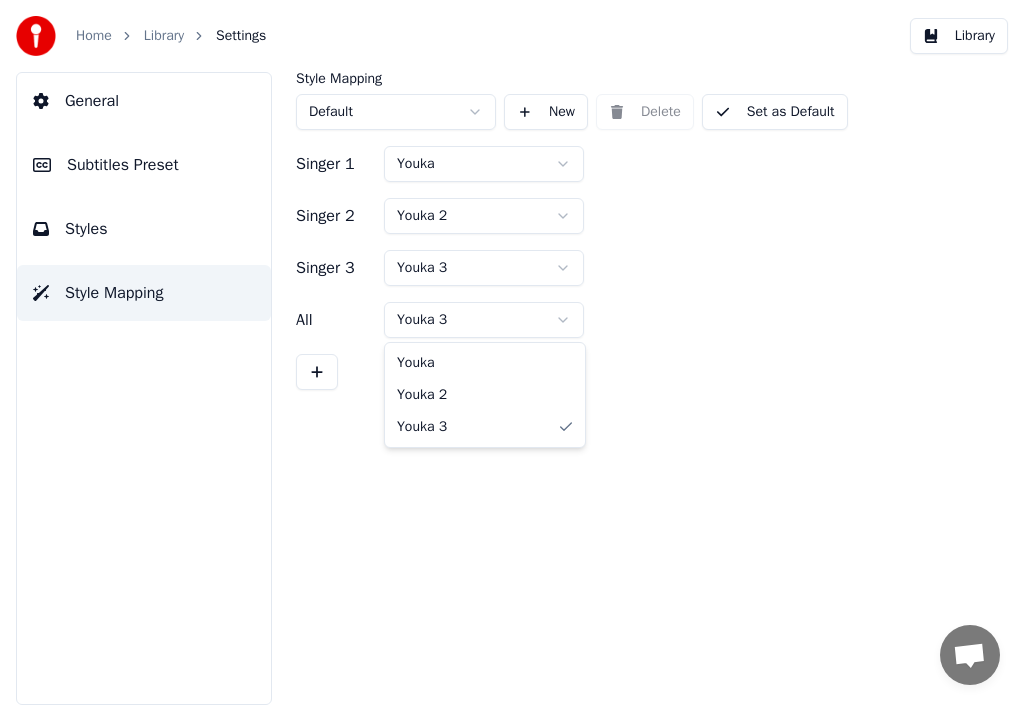 click on "Home Library Settings Library General Subtitles Preset Styles Style Mapping Style Mapping Default New Delete Set as Default Singer   1 Youka Singer   2 Youka 2 Singer   3 Youka 3 All Youka 3 Youka Youka 2 Youka 3" at bounding box center [512, 352] 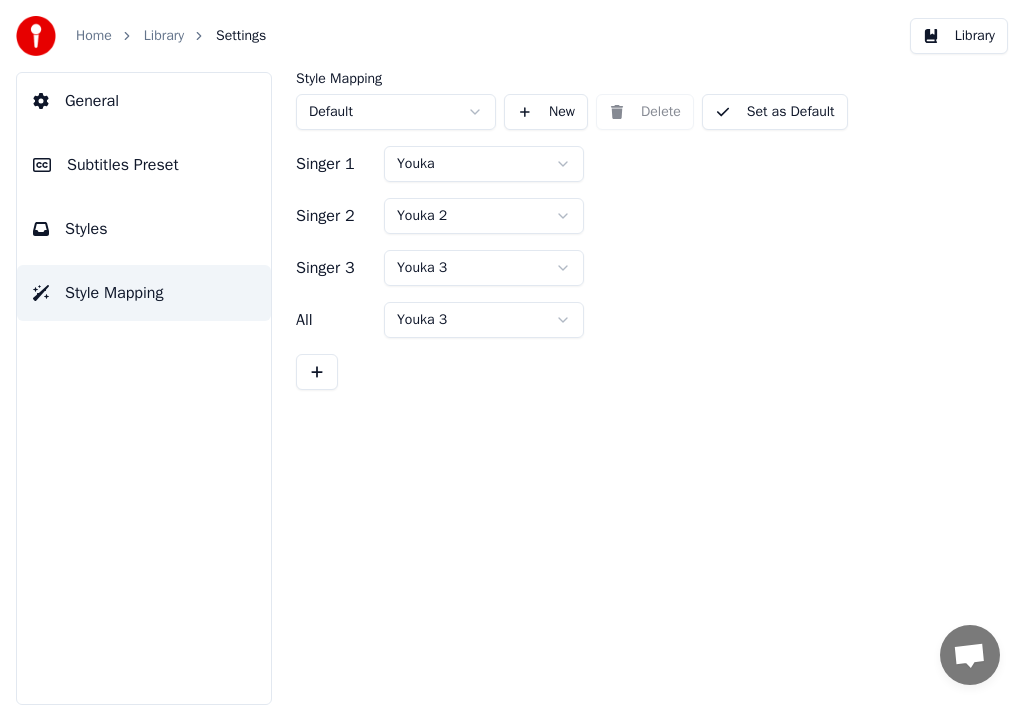 click on "New" at bounding box center [546, 112] 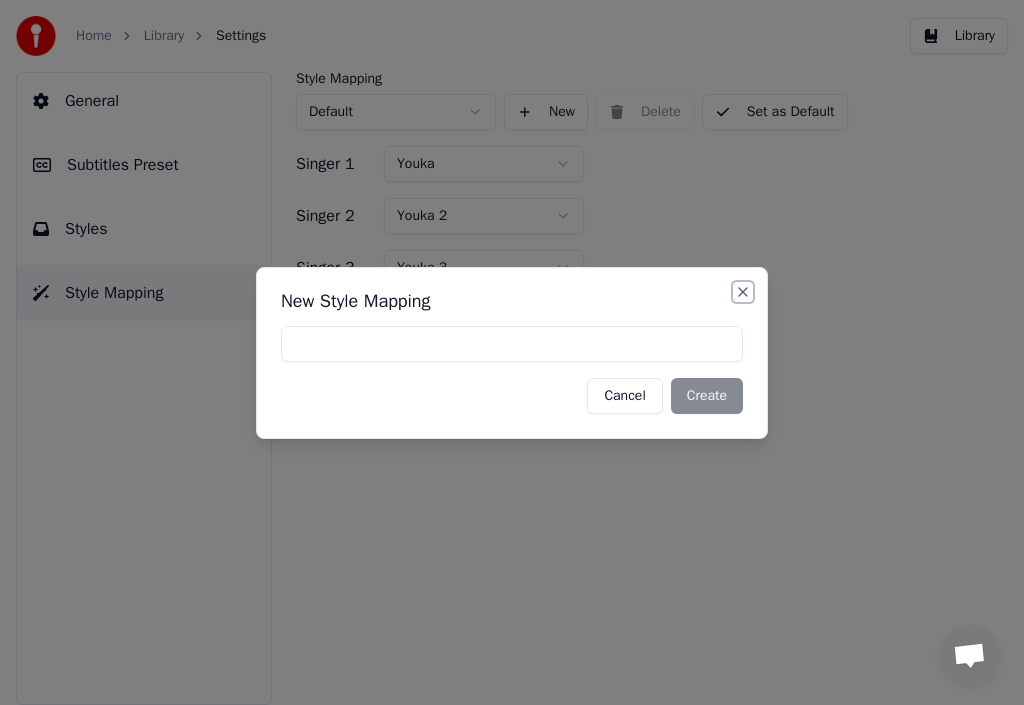 click on "Close" at bounding box center [743, 292] 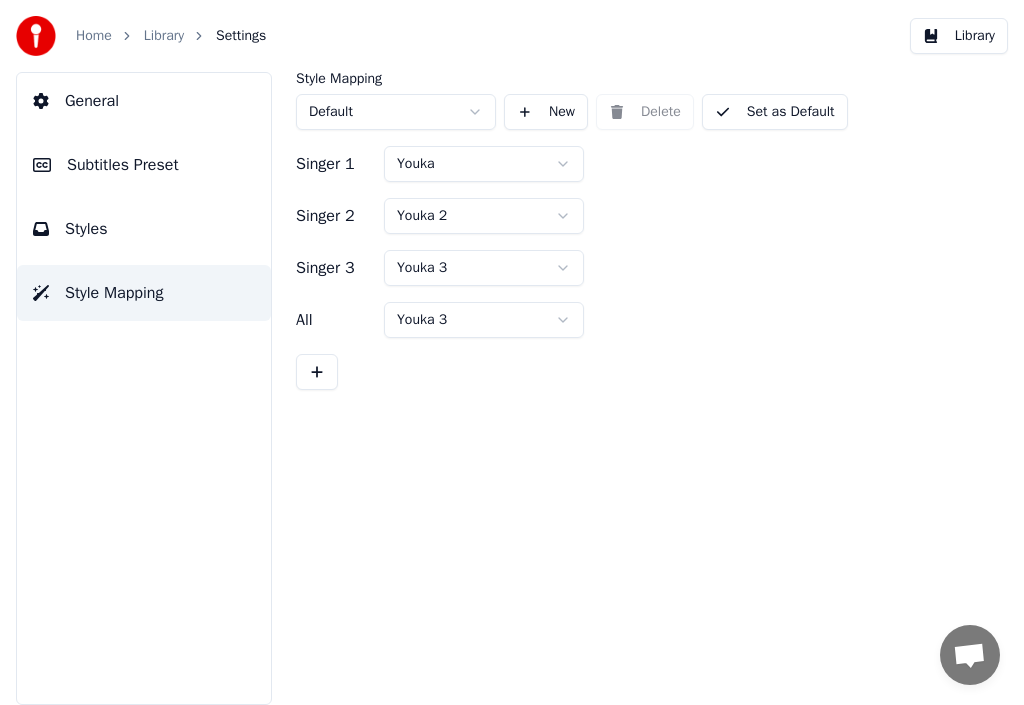 click on "Home" at bounding box center [94, 36] 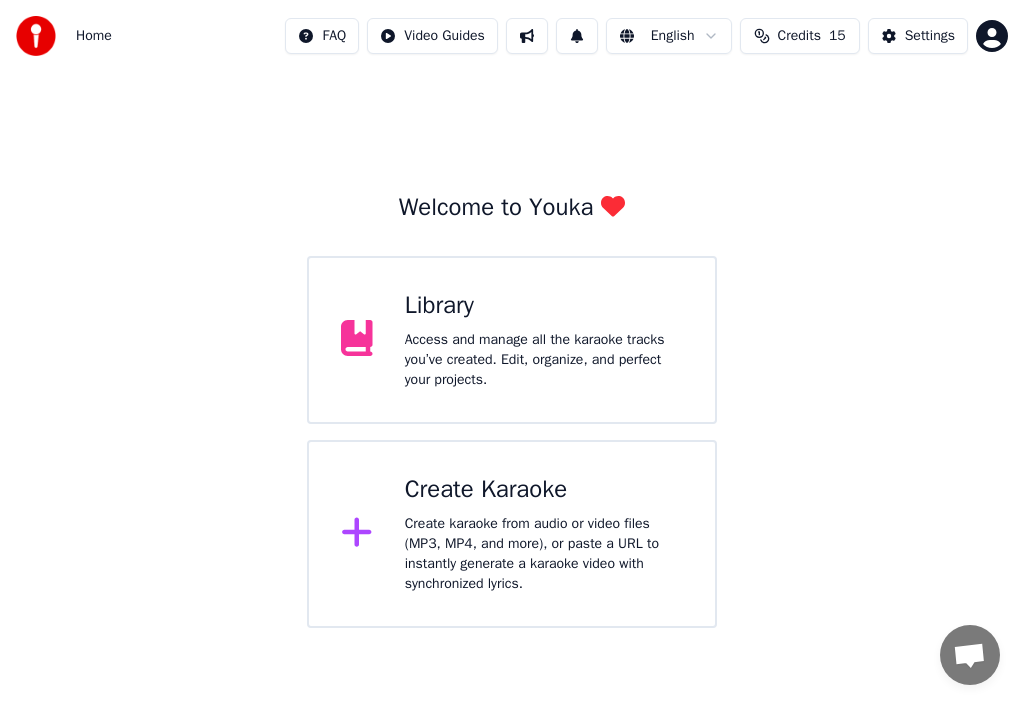 click 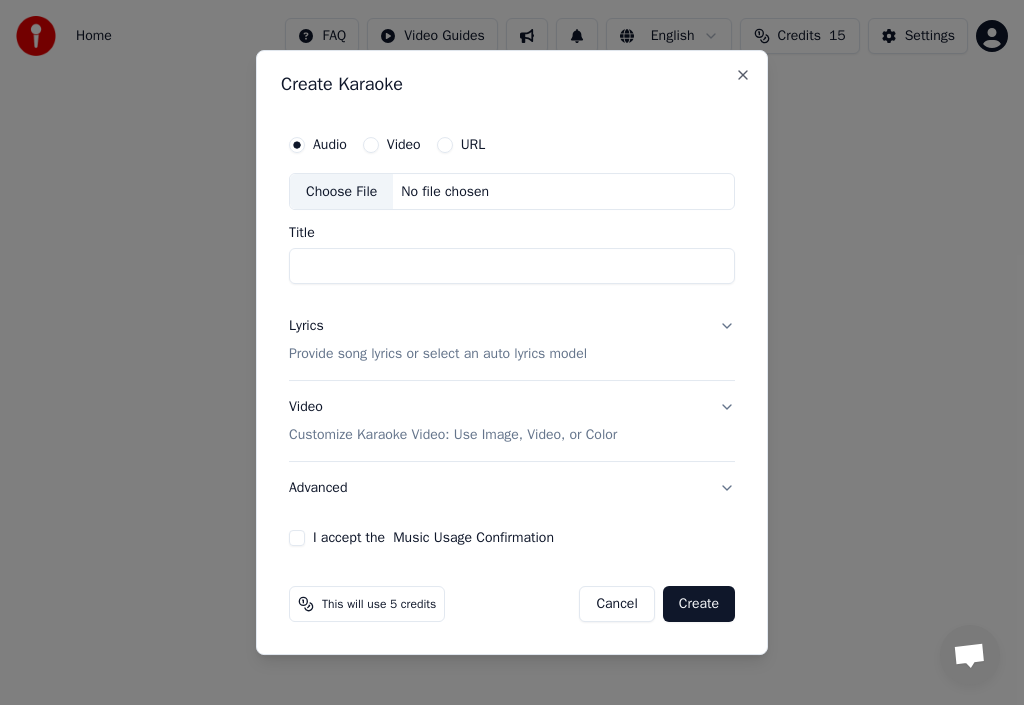 click on "Choose File" at bounding box center (341, 192) 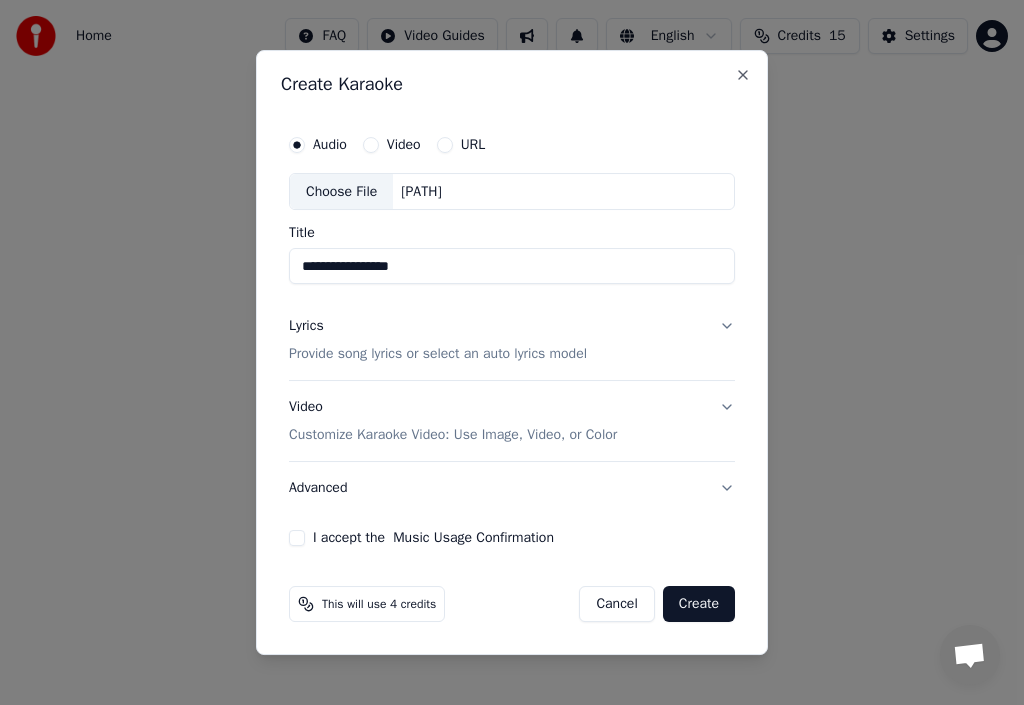 click on "**********" at bounding box center (512, 267) 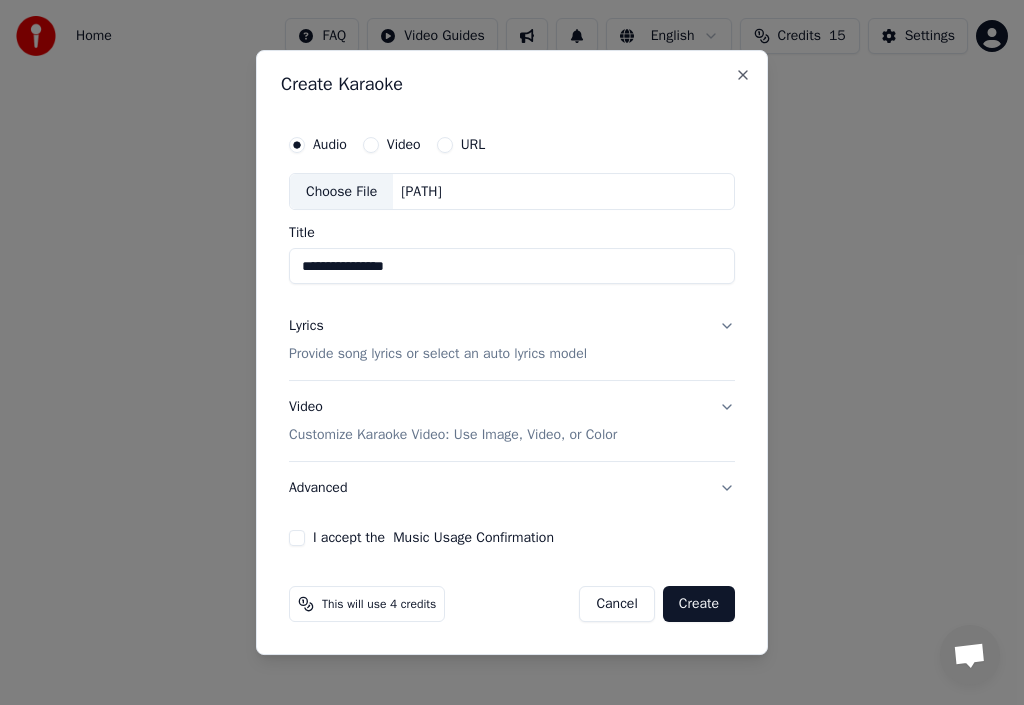 type on "**********" 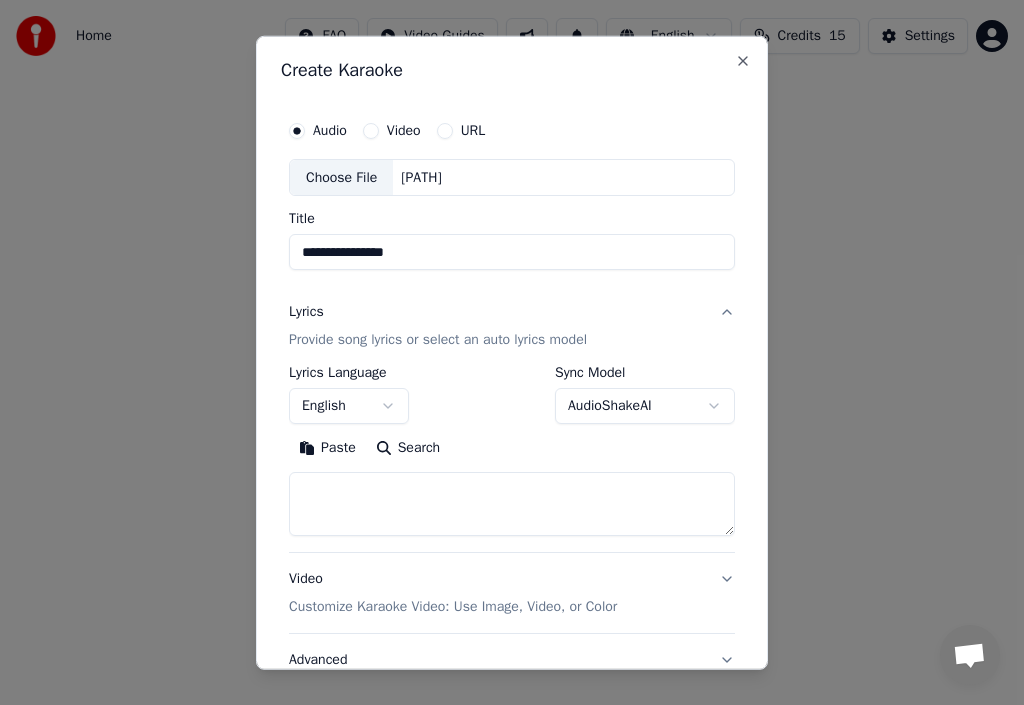 click on "Paste" at bounding box center [327, 448] 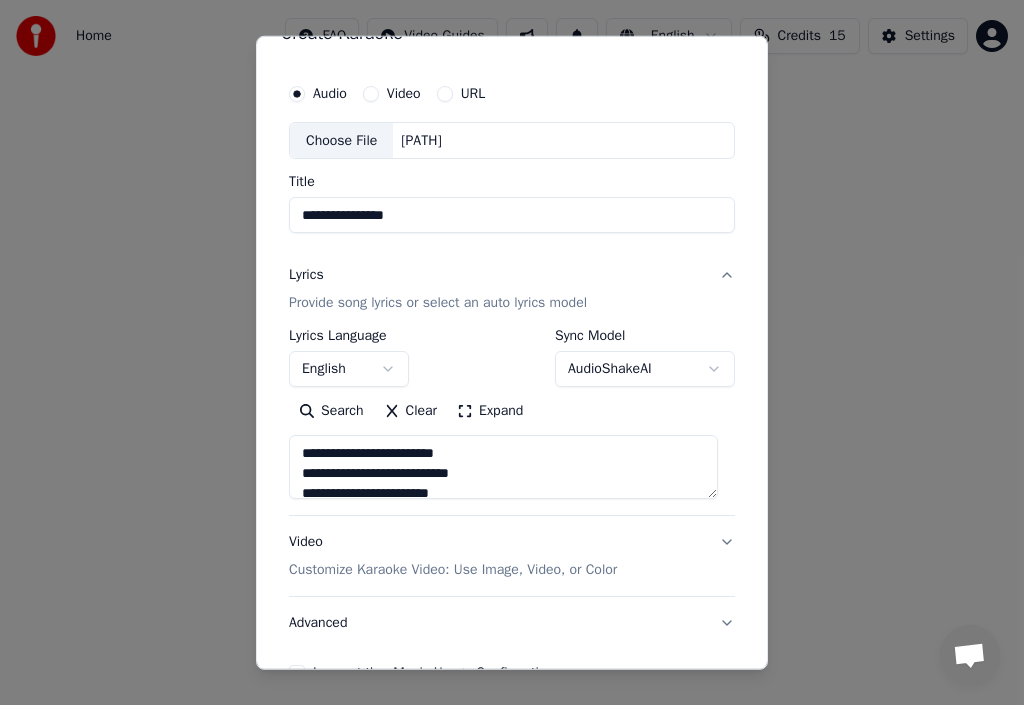 scroll, scrollTop: 40, scrollLeft: 0, axis: vertical 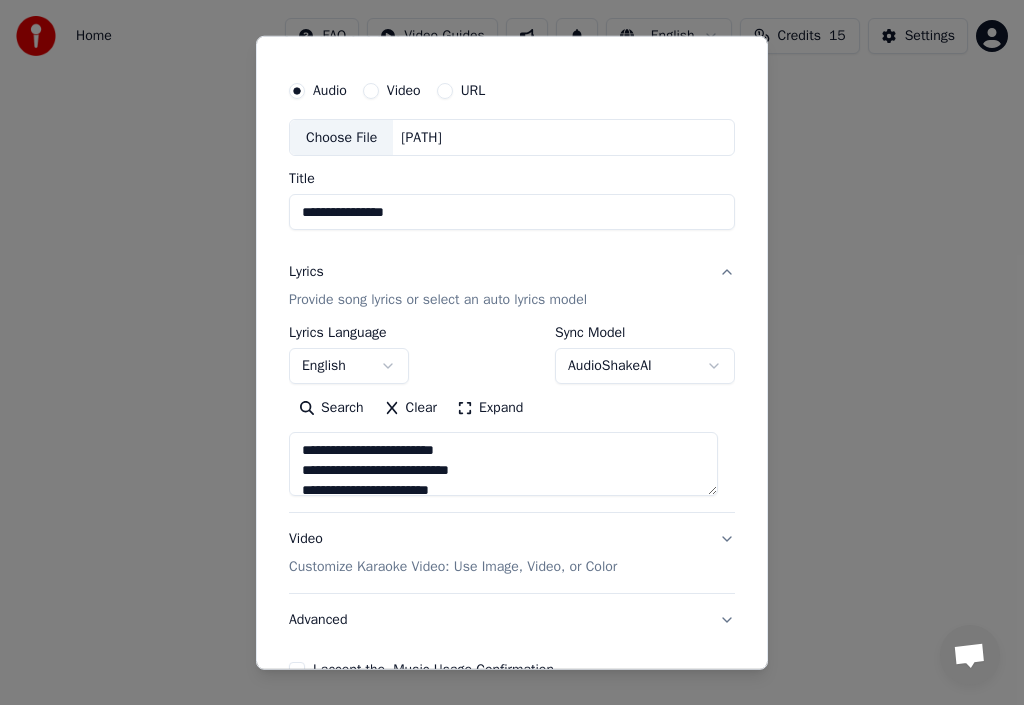click on "**********" at bounding box center (503, 464) 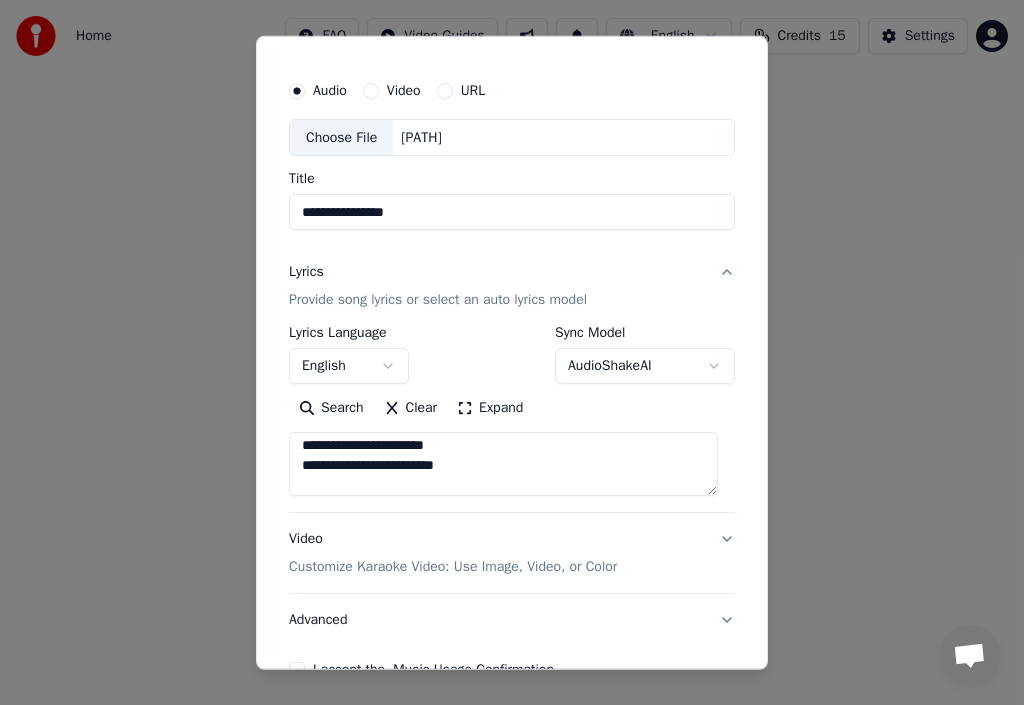 scroll, scrollTop: 765, scrollLeft: 0, axis: vertical 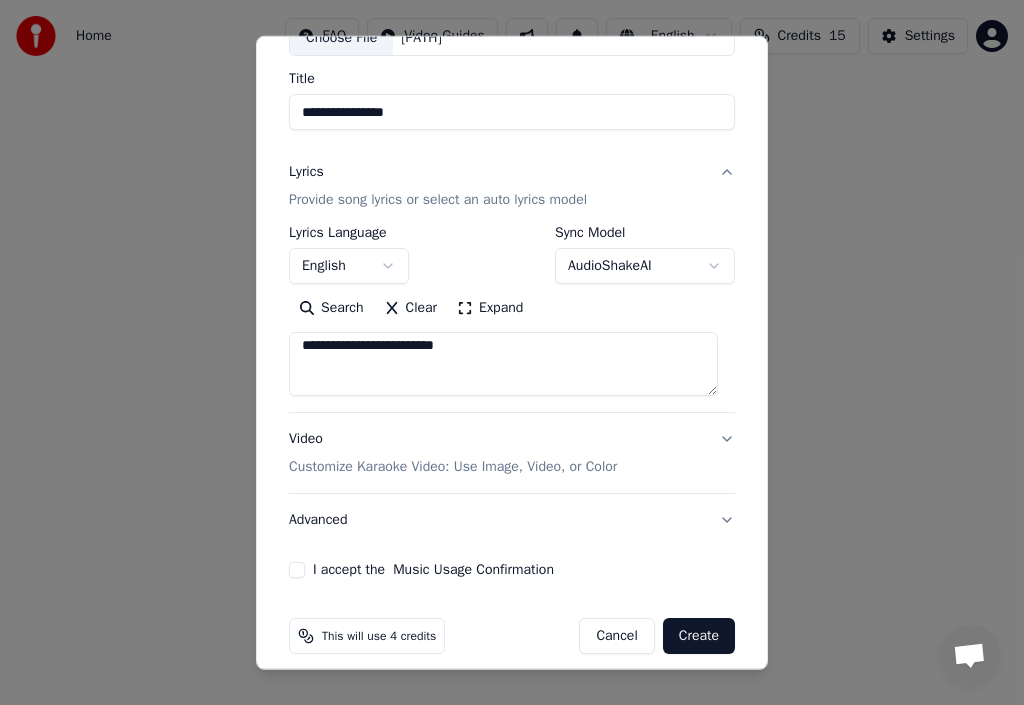 type on "**********" 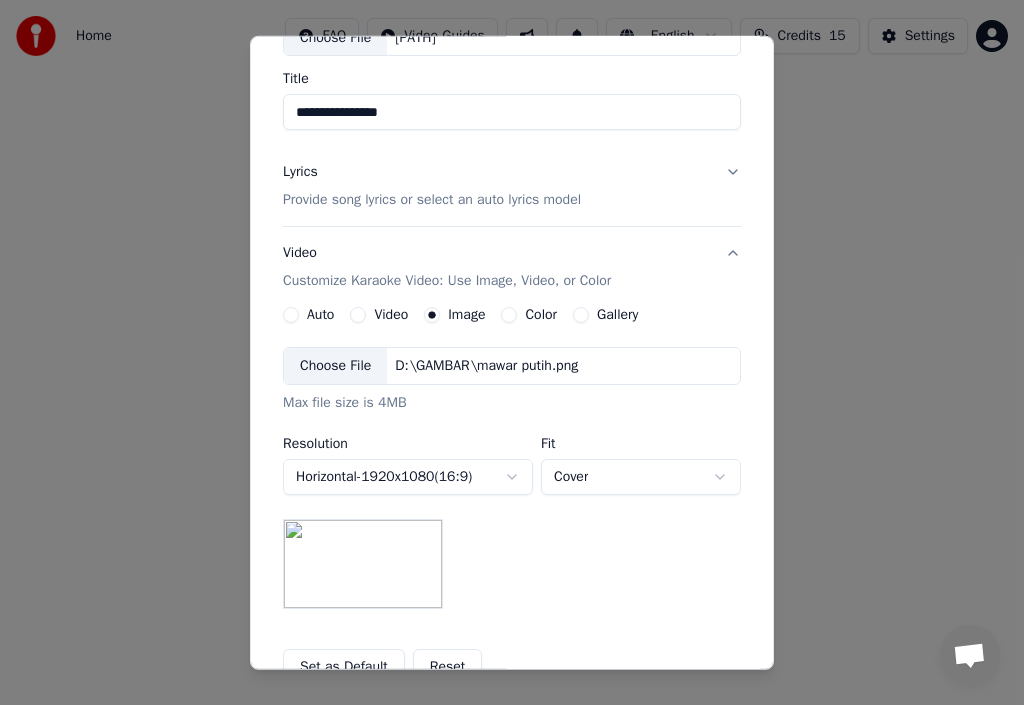 click on "Choose File" at bounding box center [335, 366] 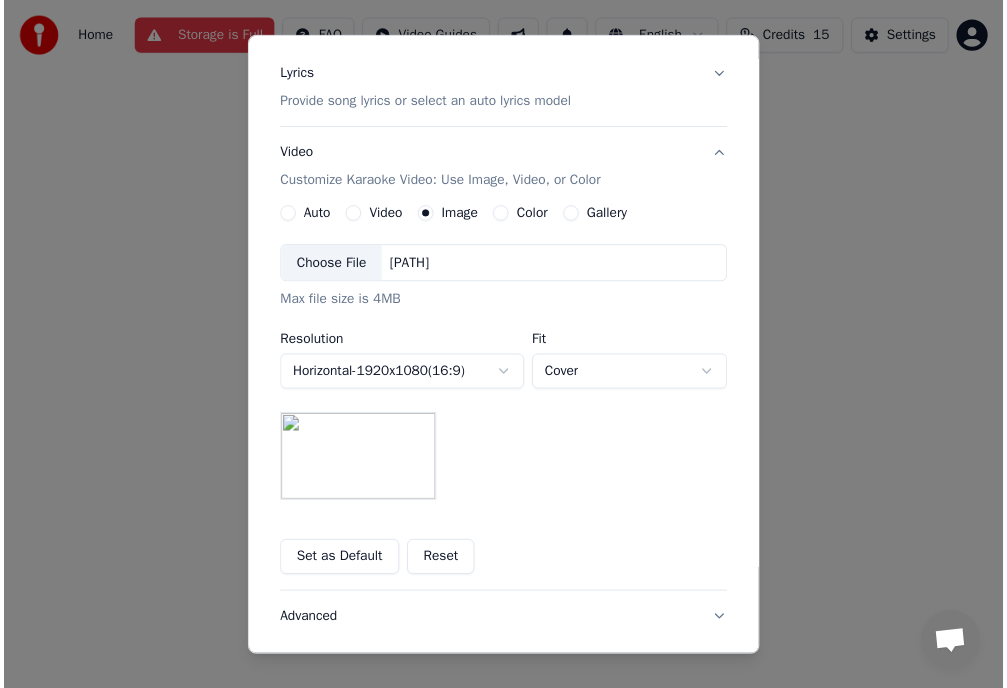 scroll, scrollTop: 365, scrollLeft: 0, axis: vertical 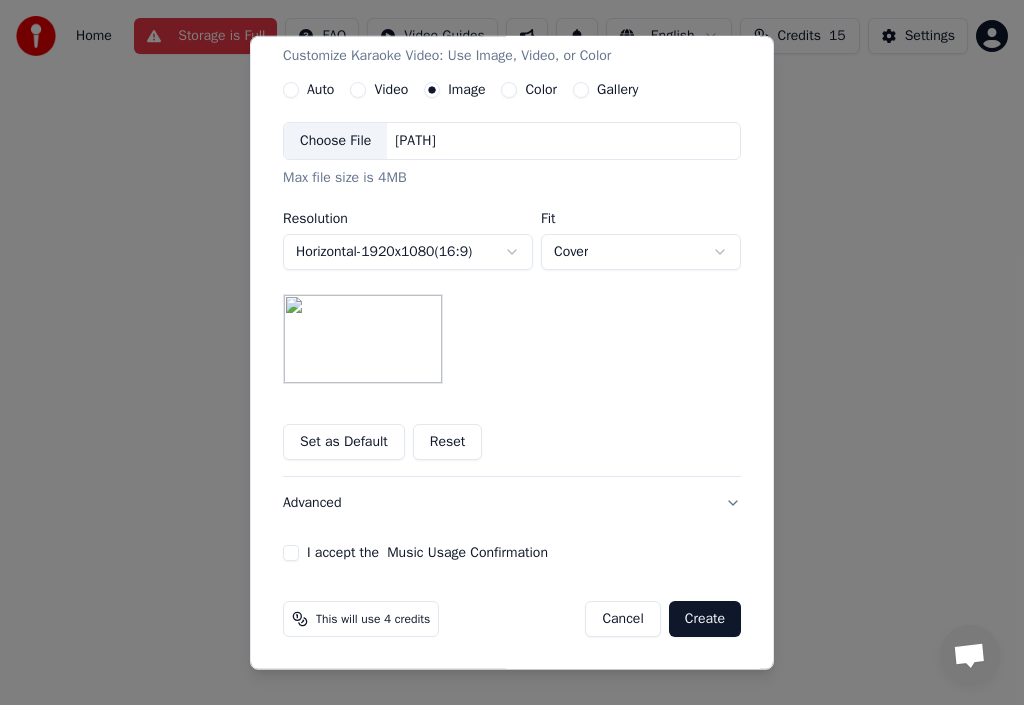 click on "I accept the   Music Usage Confirmation" at bounding box center [291, 553] 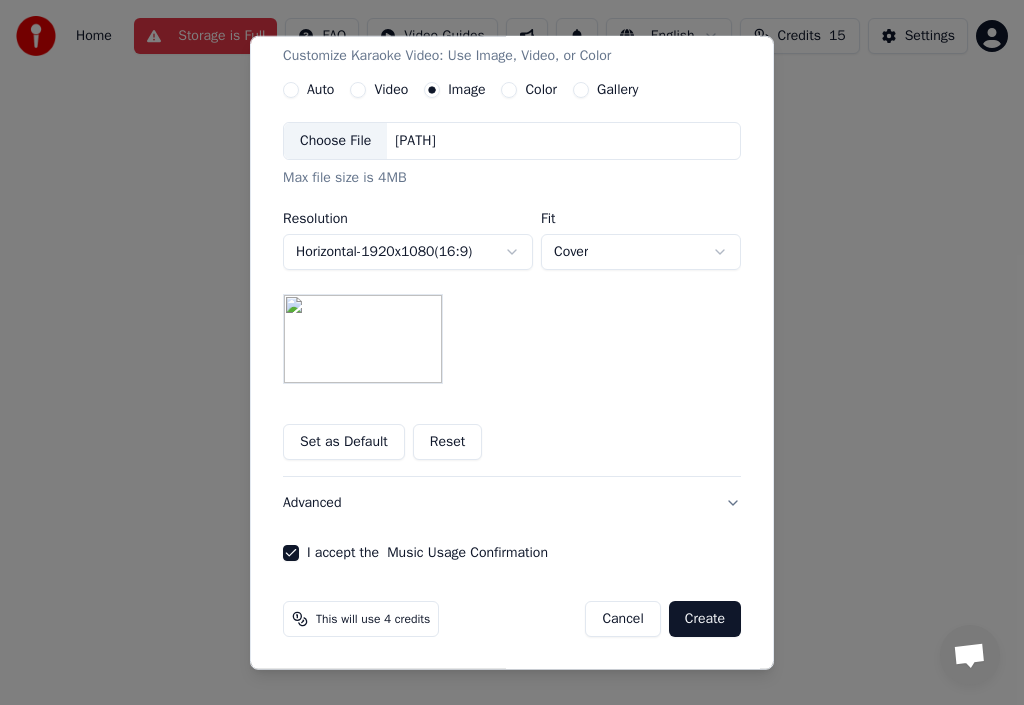 click on "Create" at bounding box center (705, 619) 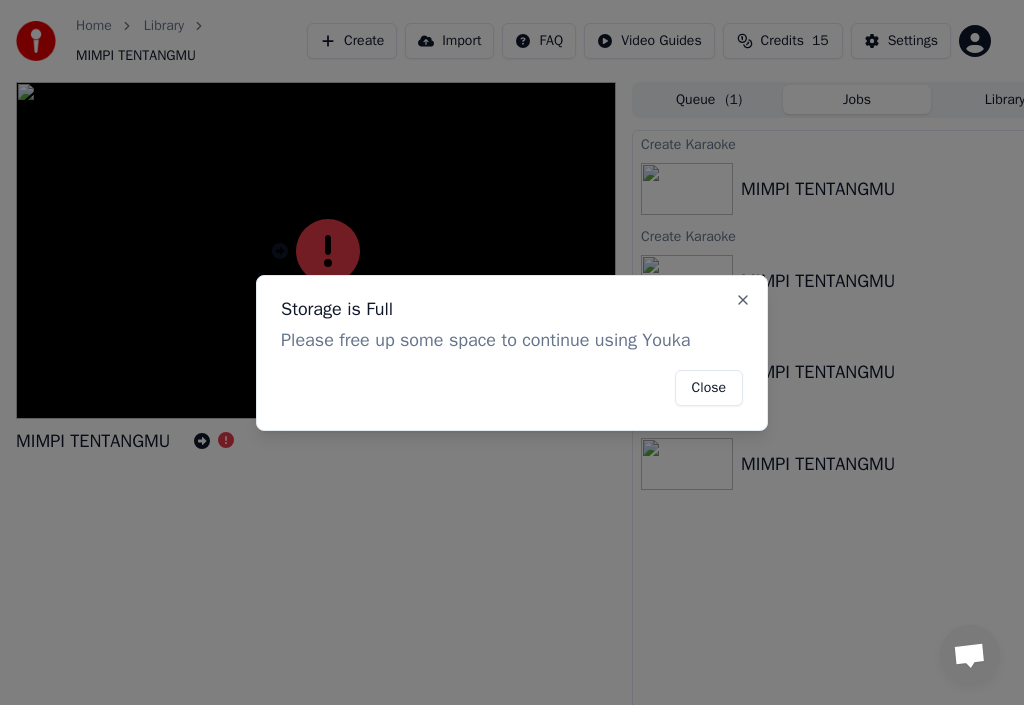click on "Close" at bounding box center [709, 388] 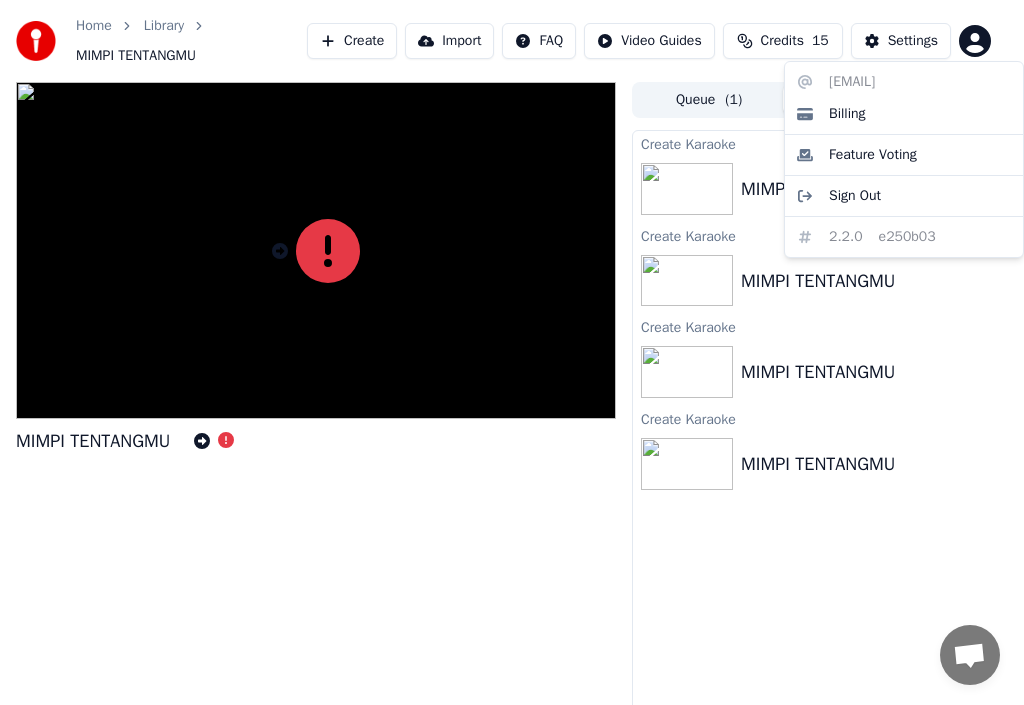 click on "Home Library MIMPI TENTANGMU  Create Import FAQ Video Guides Credits 15 Settings MIMPI TENTANGMU  Queue ( 1 ) Jobs Library Create Karaoke MIMPI TENTANGMU  Create Karaoke MIMPI TENTANGMU  Create Karaoke MIMPI TENTANGMU  Create Karaoke MIMPI TENTANGMU  cintat845@gmail.com Billing Feature Voting Sign Out 2.2.0 e250b03" at bounding box center (512, 352) 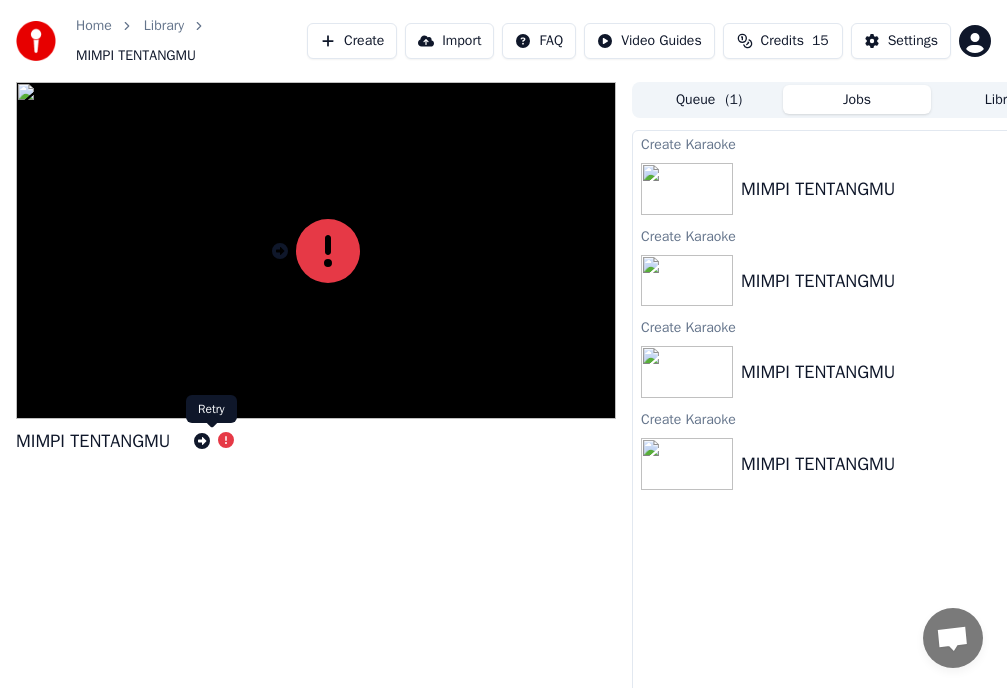 click 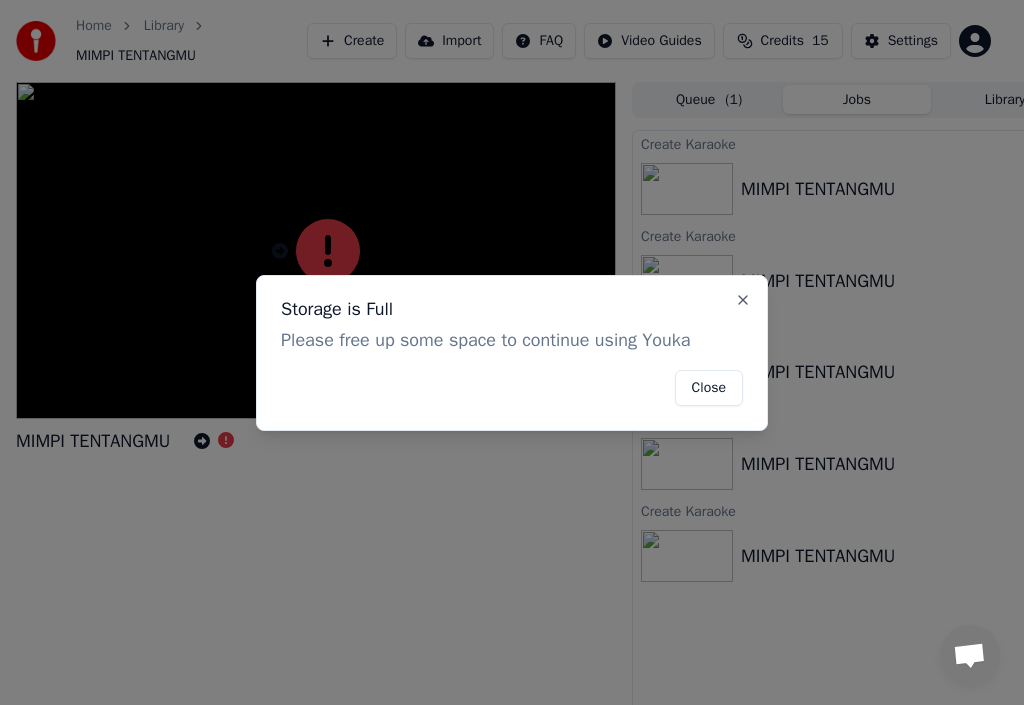 click on "Close" at bounding box center (709, 388) 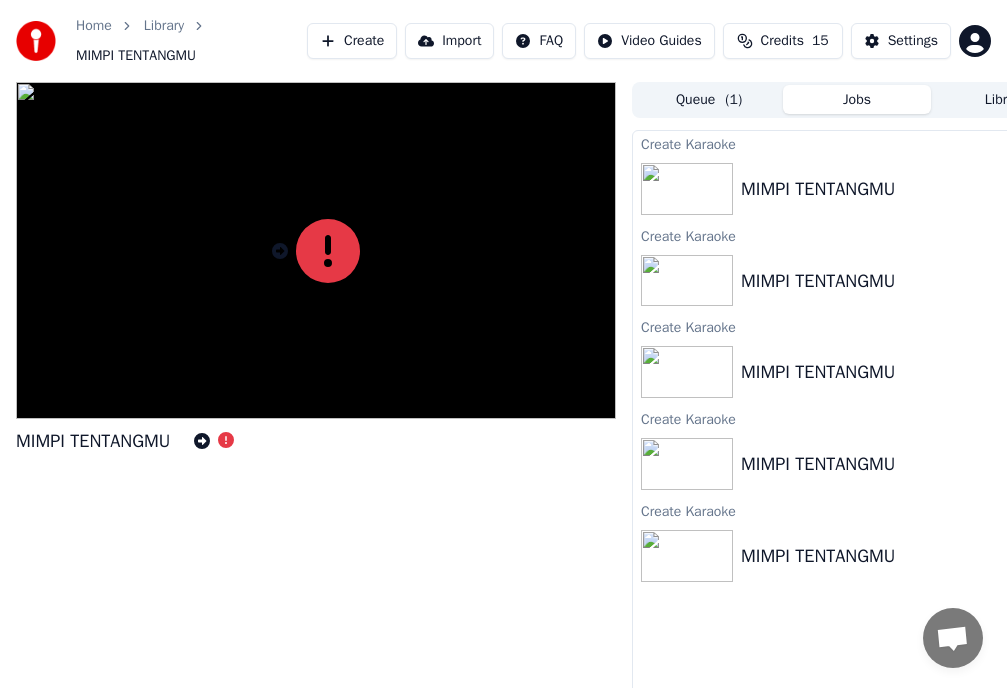 click on "Import" at bounding box center (449, 41) 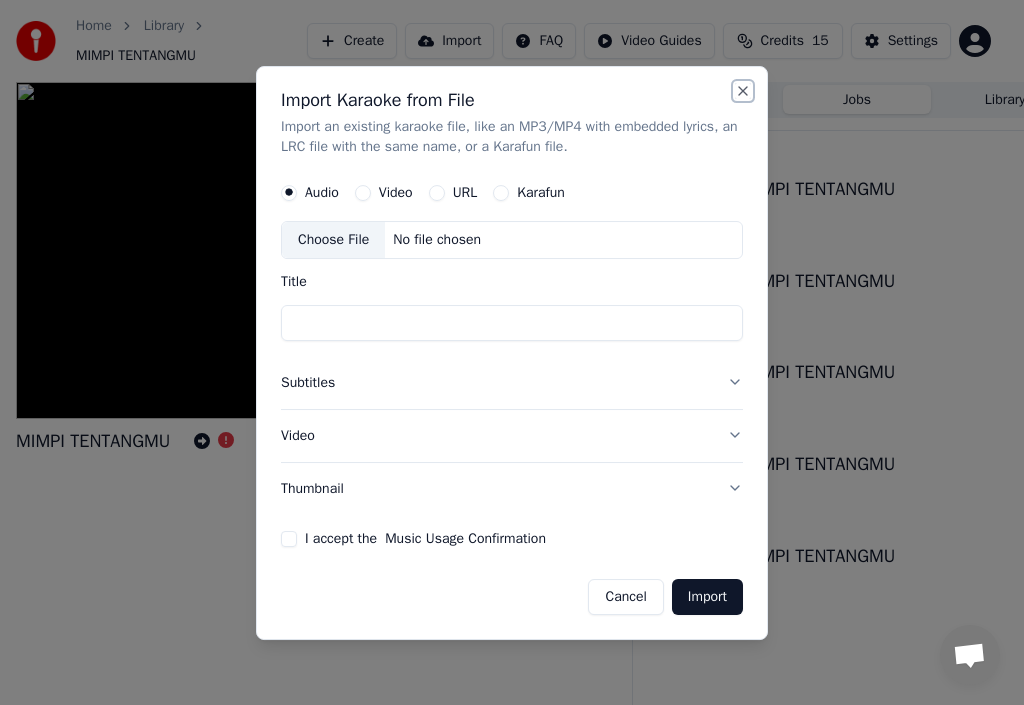 click on "Close" at bounding box center [743, 91] 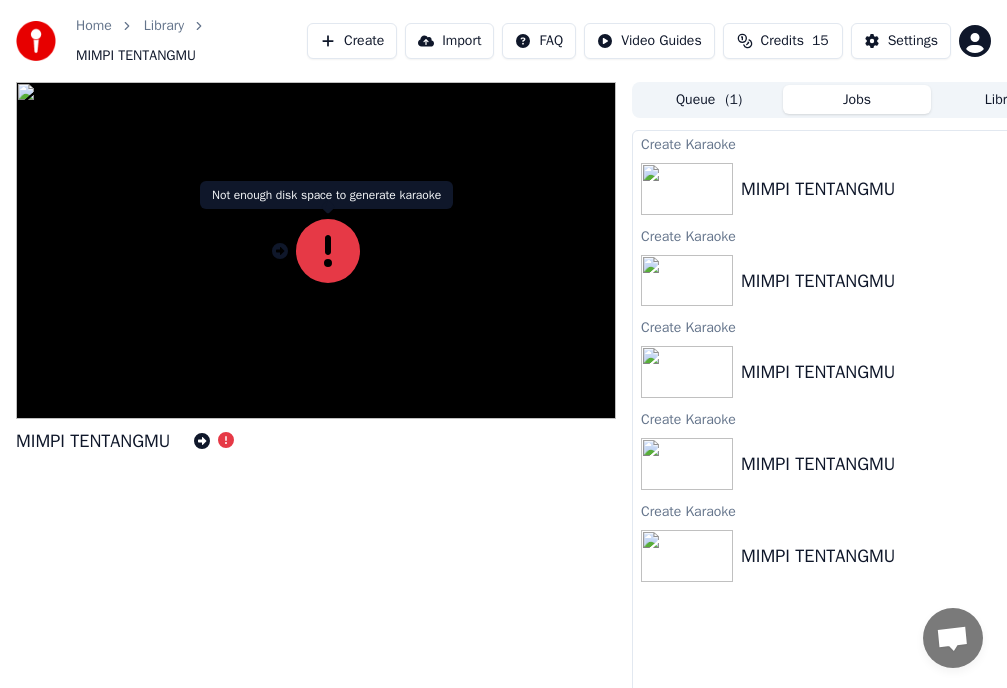 click 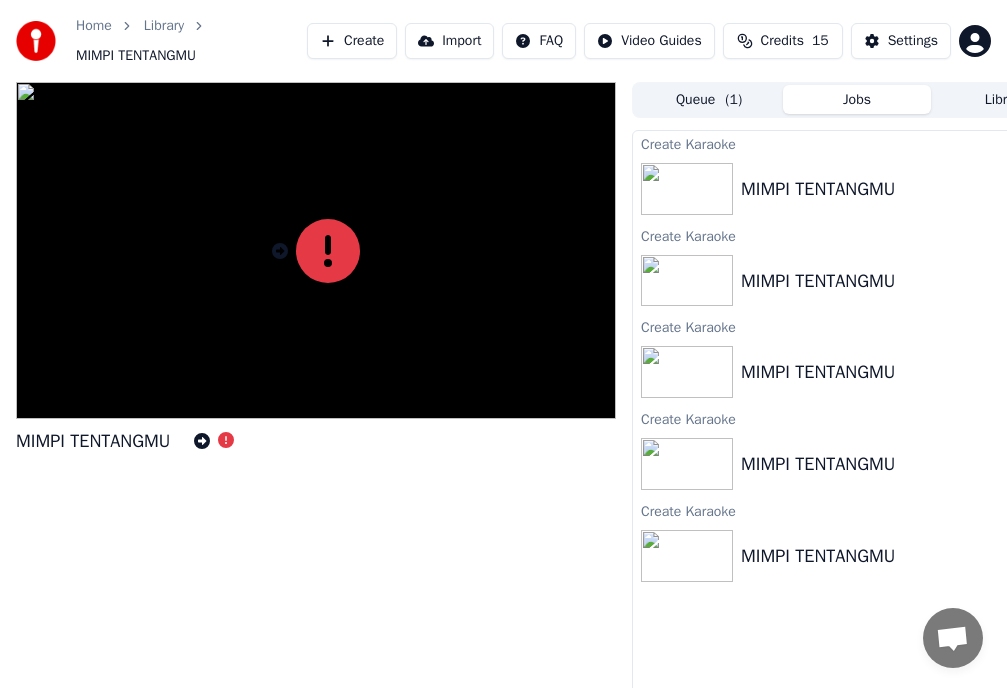 click 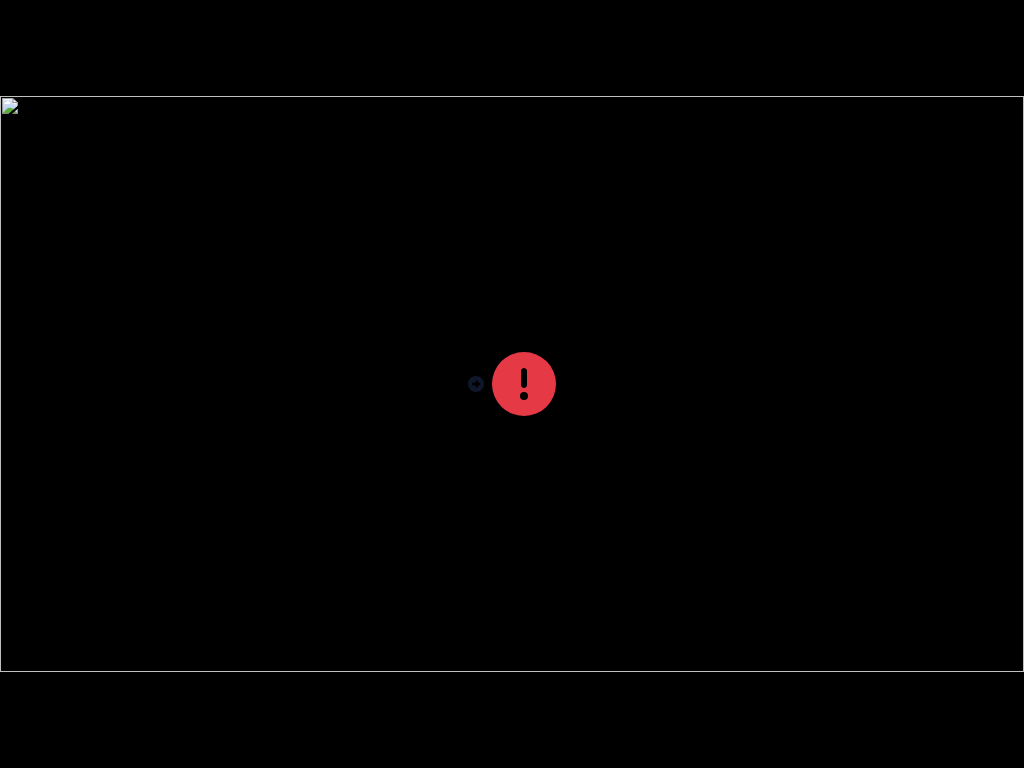 drag, startPoint x: 343, startPoint y: 280, endPoint x: 356, endPoint y: 275, distance: 13.928389 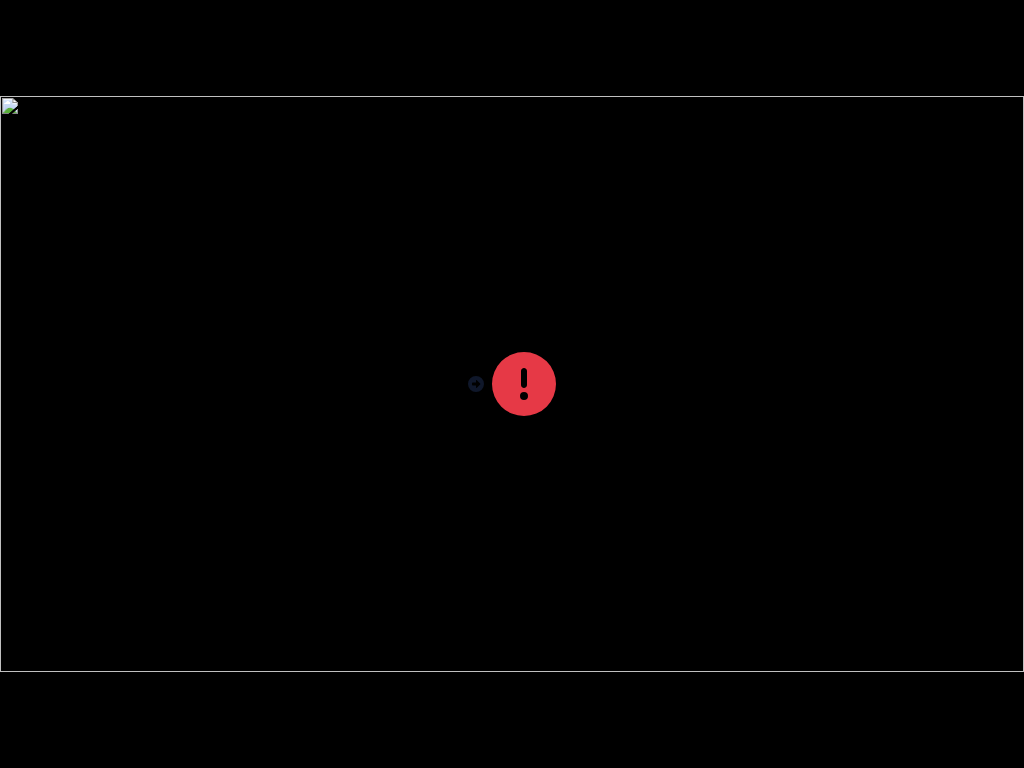 click 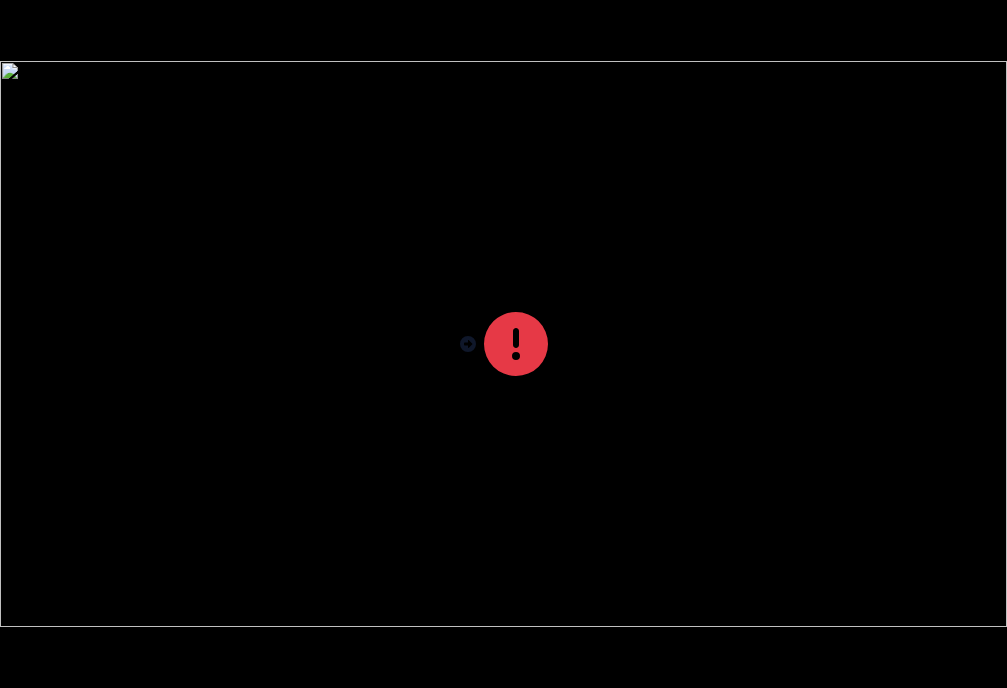 click 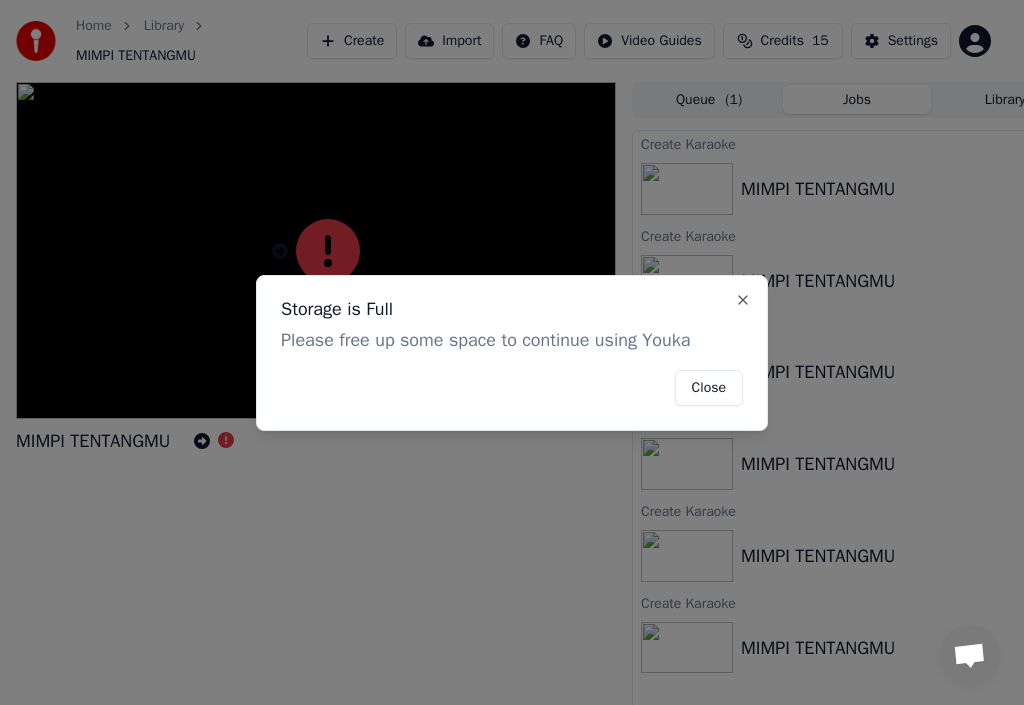 click on "Close" at bounding box center [709, 388] 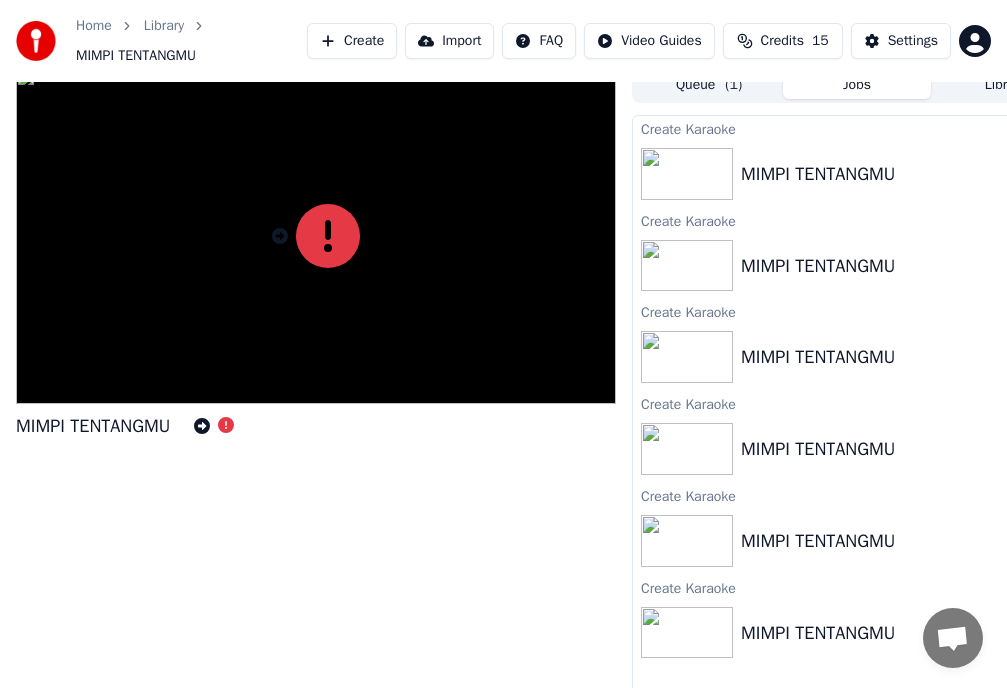 scroll, scrollTop: 0, scrollLeft: 0, axis: both 